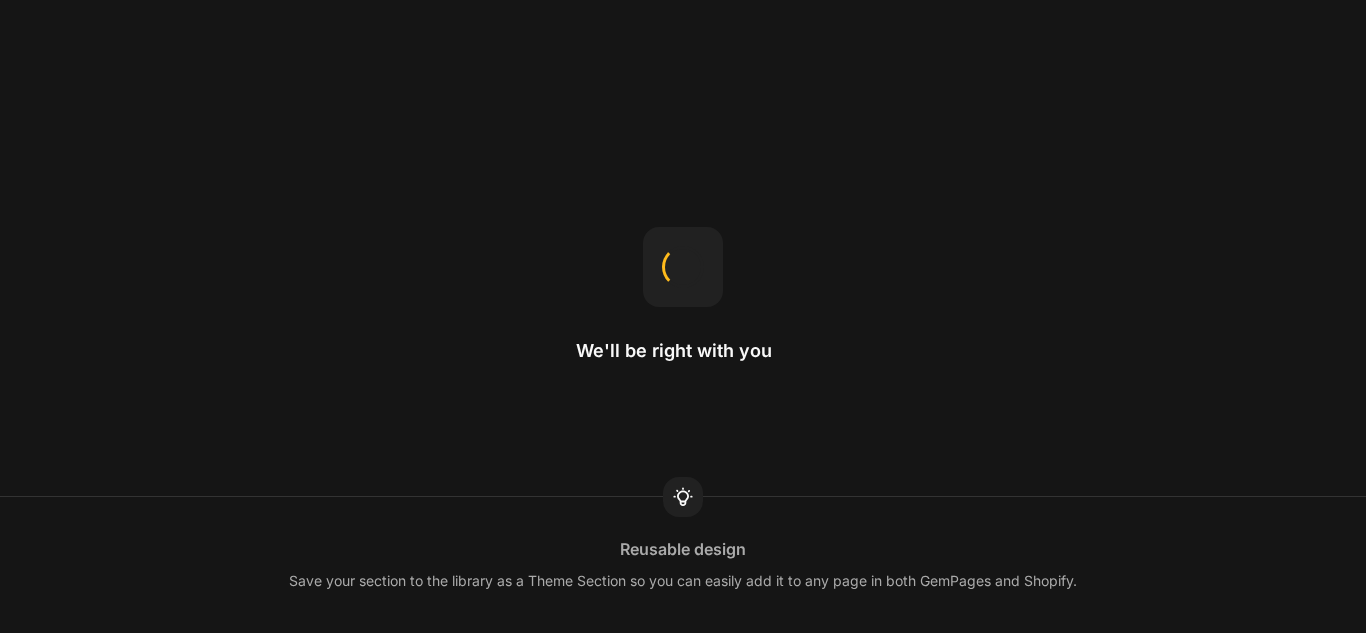 scroll, scrollTop: 0, scrollLeft: 0, axis: both 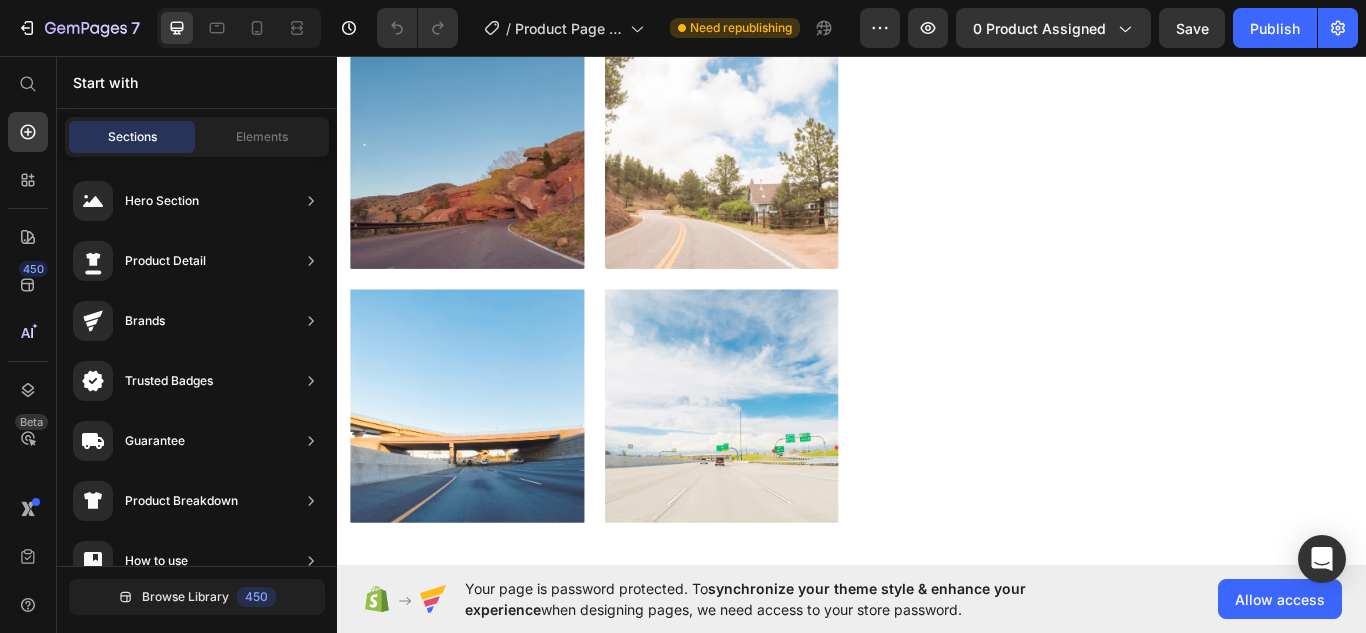 click at bounding box center [785, -128] 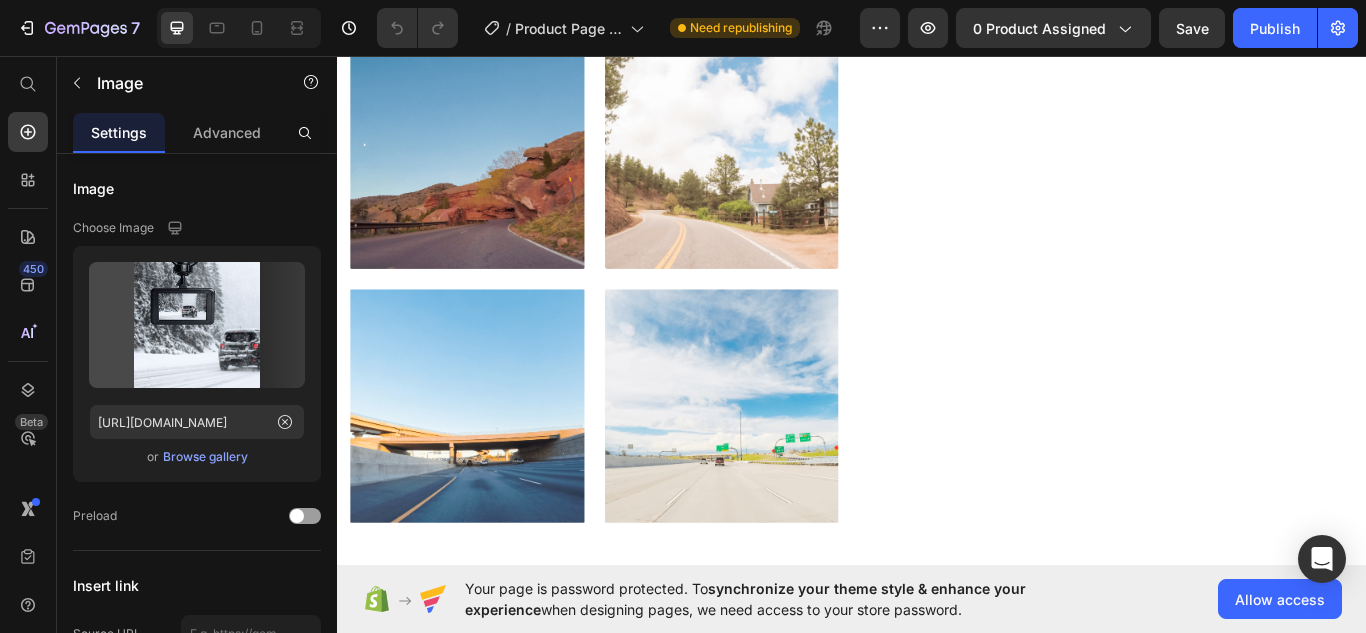 click 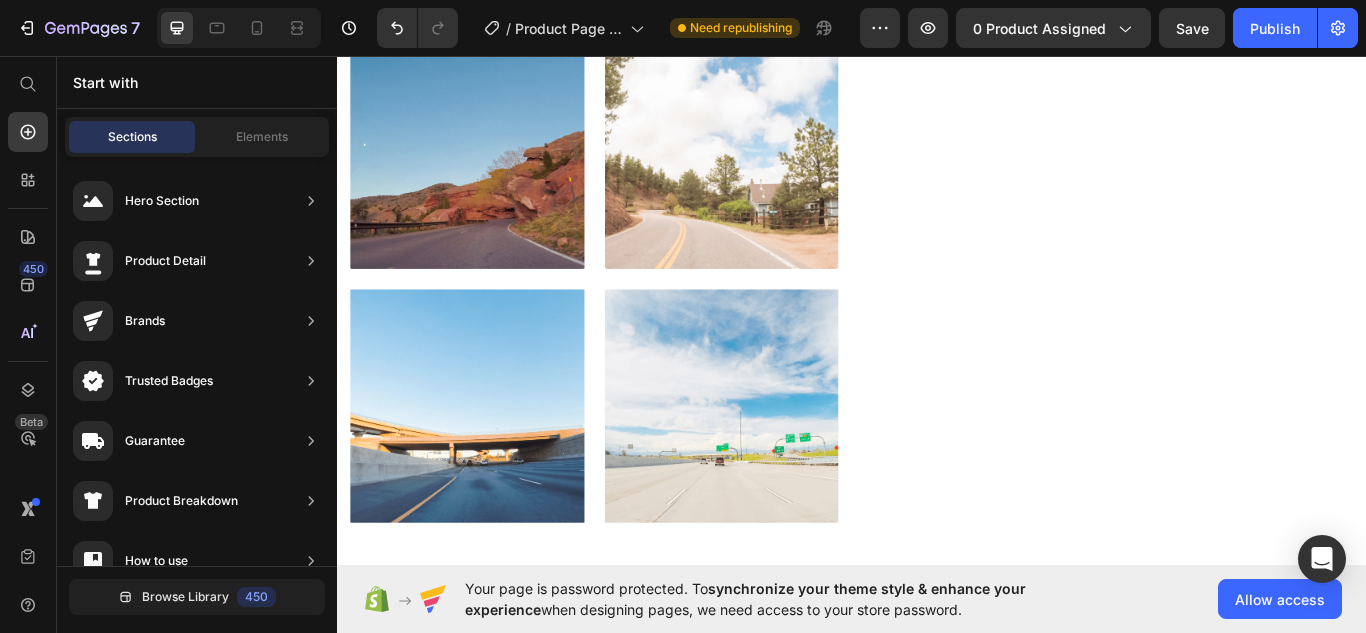 click at bounding box center [488, -128] 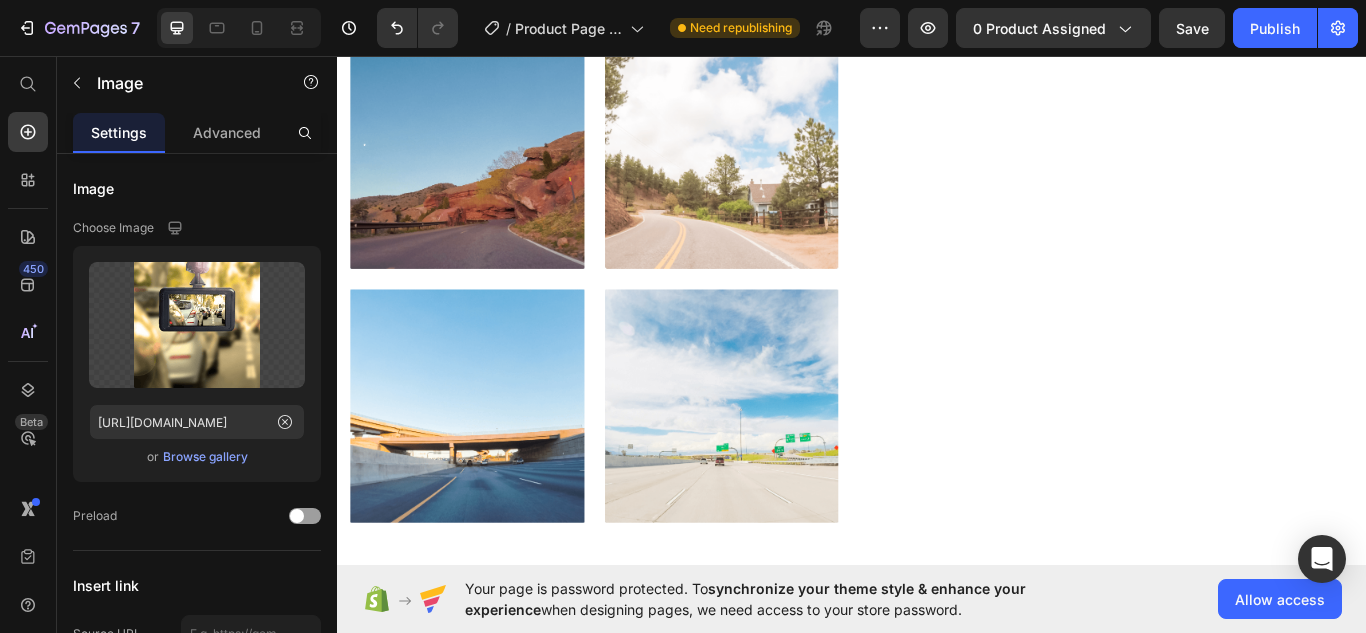 click 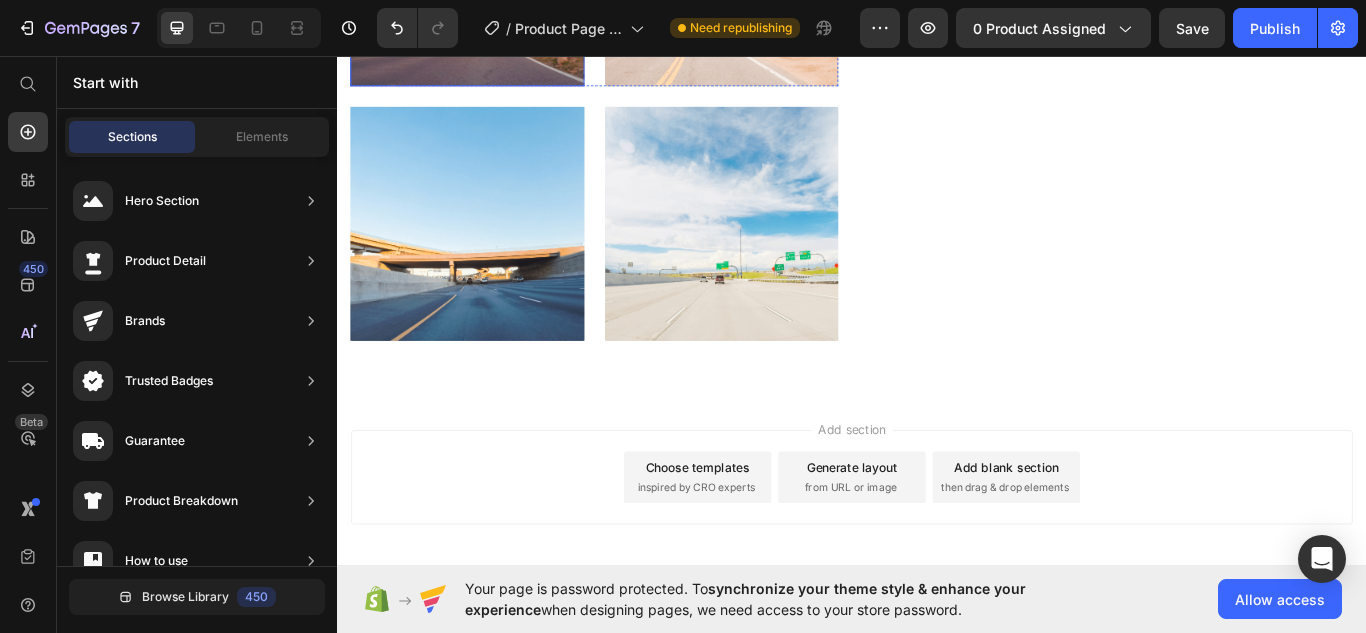 click at bounding box center [488, -44] 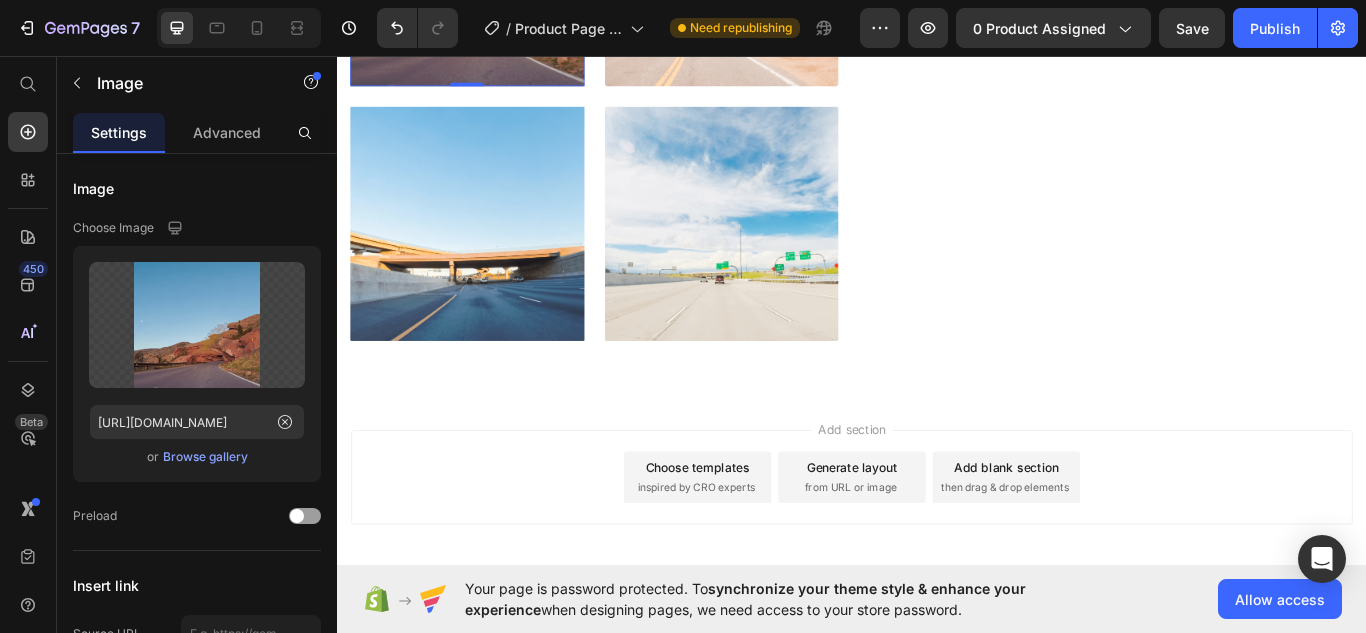 click 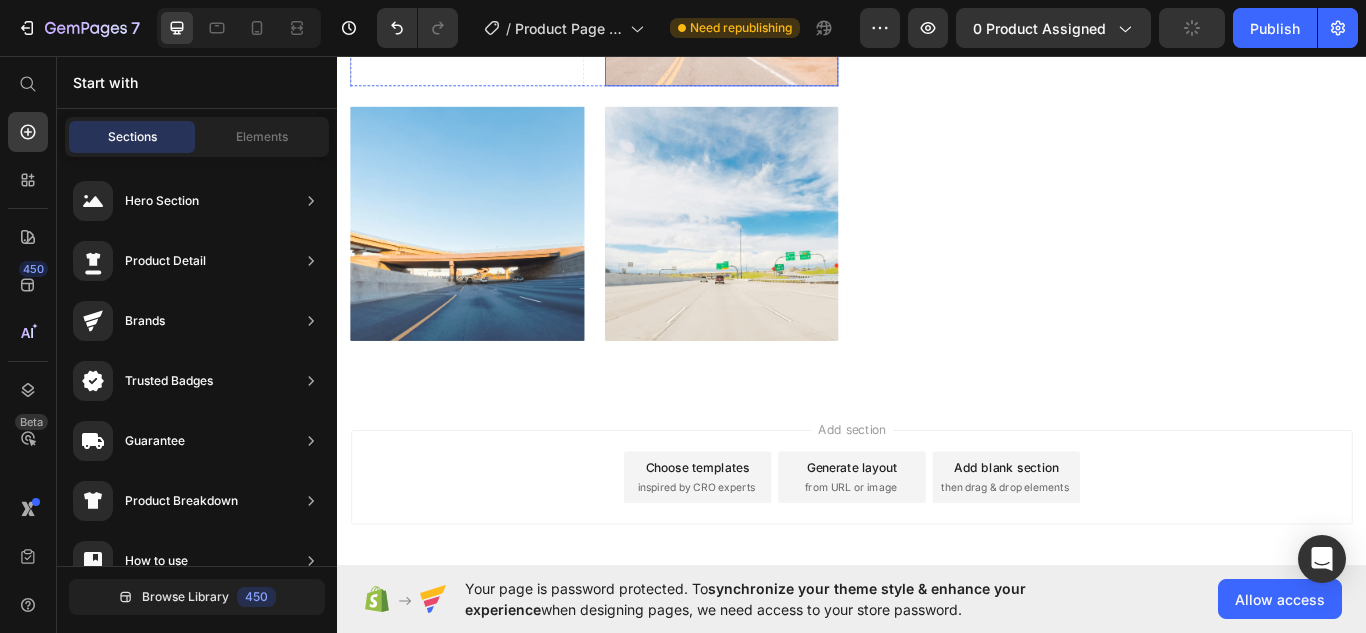 click at bounding box center [785, -44] 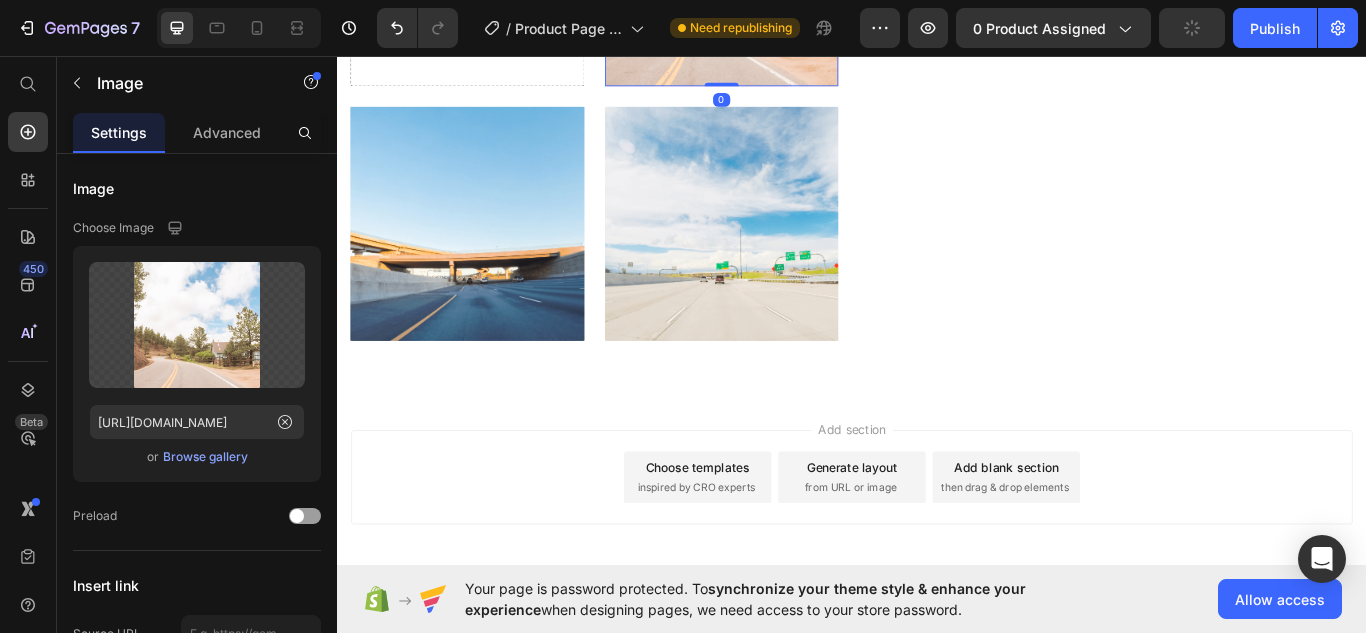 click 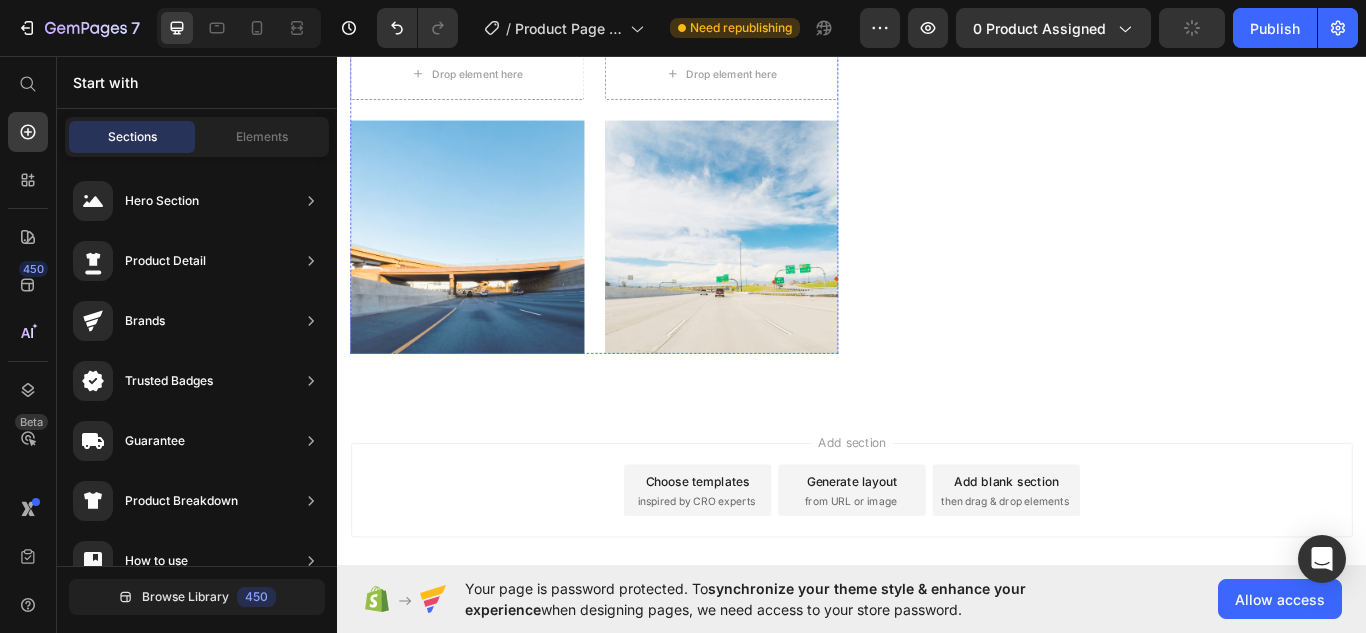 scroll, scrollTop: 1608, scrollLeft: 0, axis: vertical 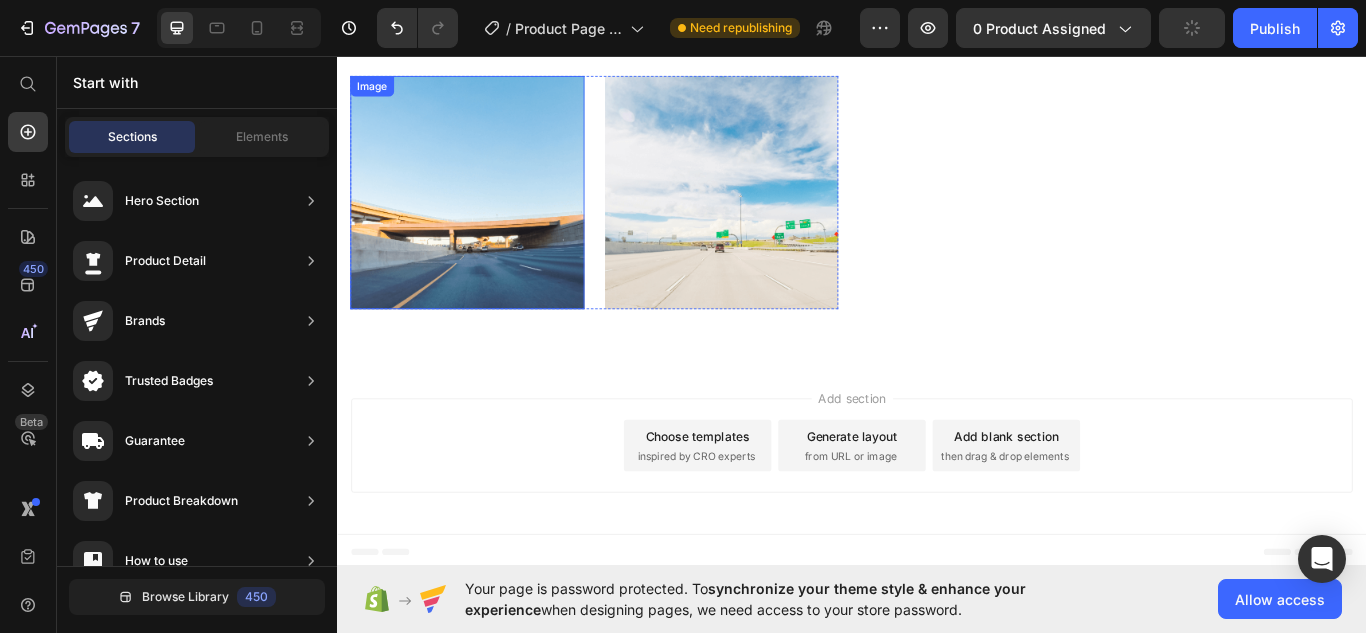 click at bounding box center [488, 216] 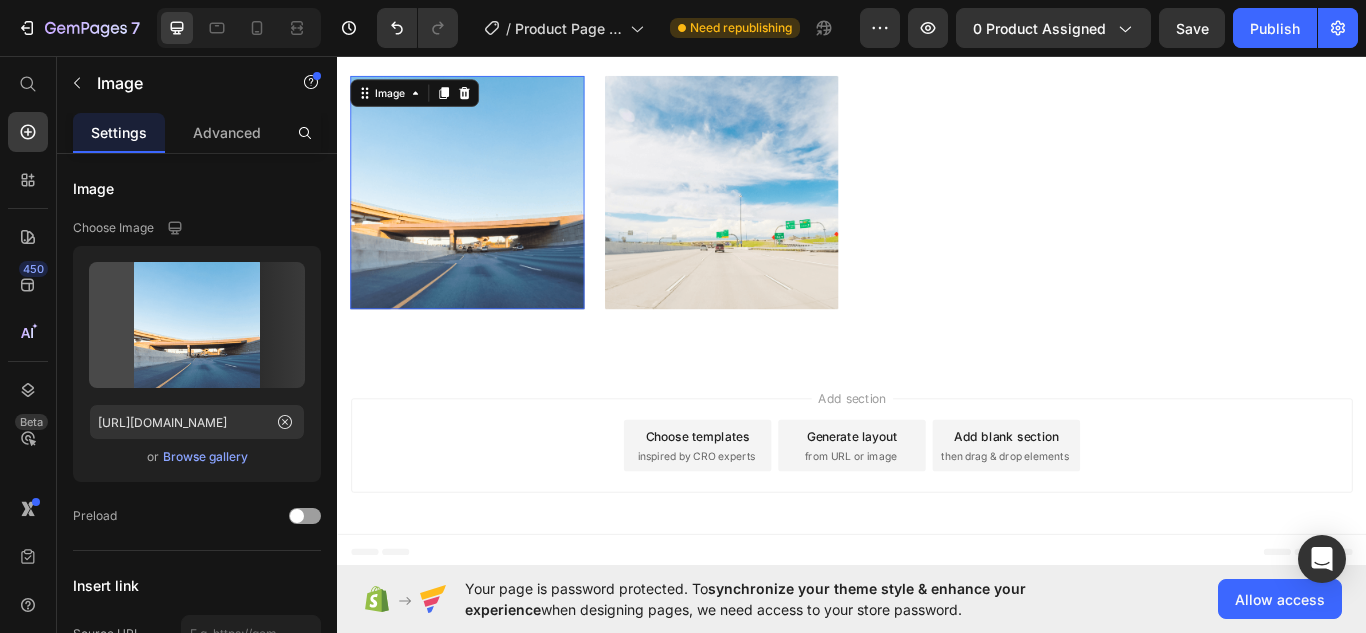 scroll, scrollTop: 1451, scrollLeft: 0, axis: vertical 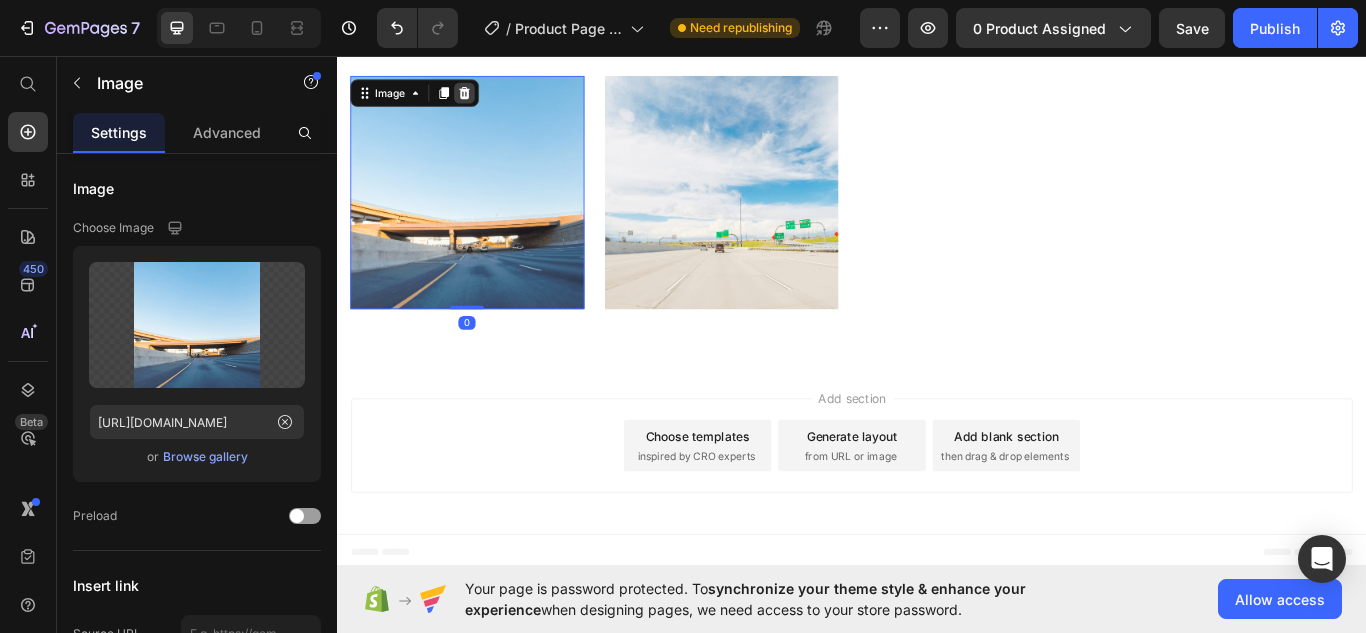 click 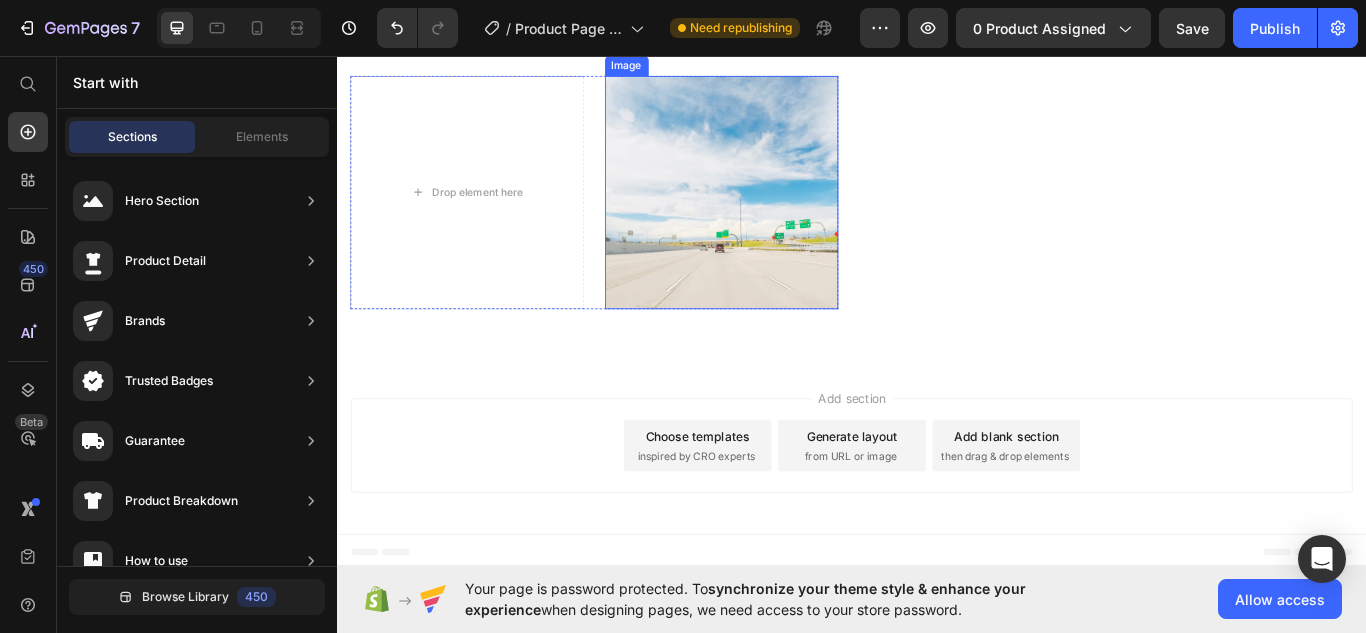 click at bounding box center [785, 216] 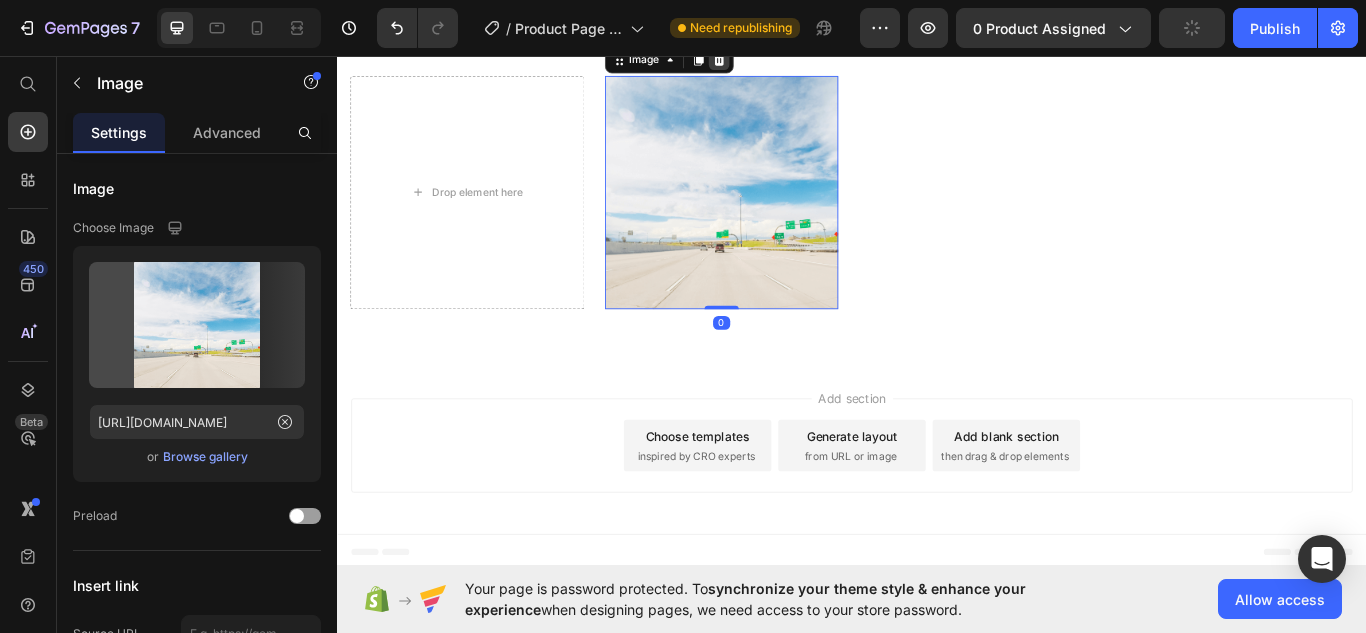 click at bounding box center (782, 61) 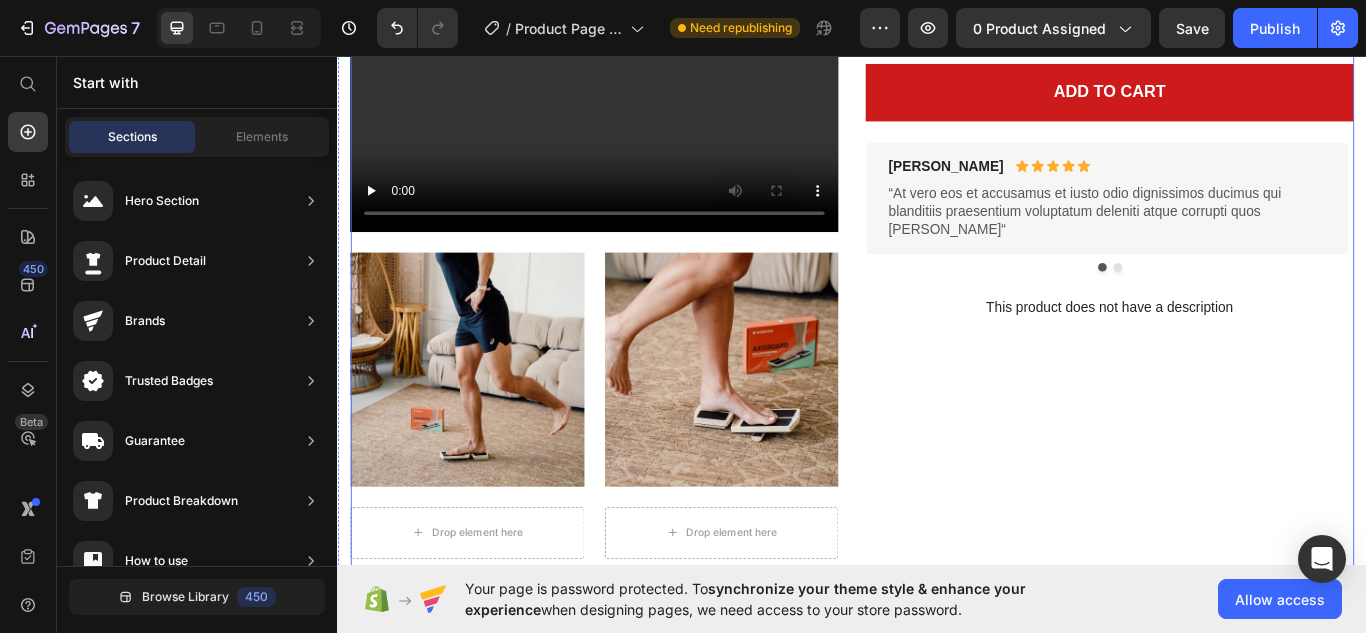 scroll, scrollTop: 0, scrollLeft: 0, axis: both 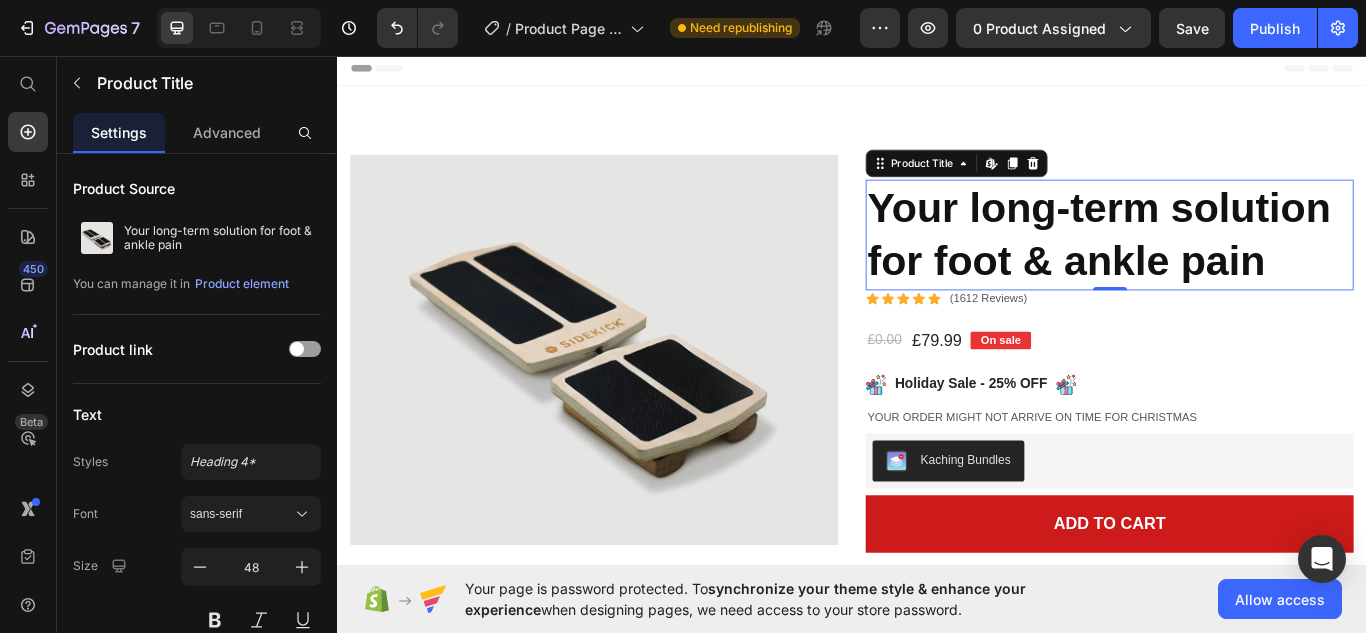 click on "Your long-term solution for foot & ankle pain" at bounding box center [1237, 265] 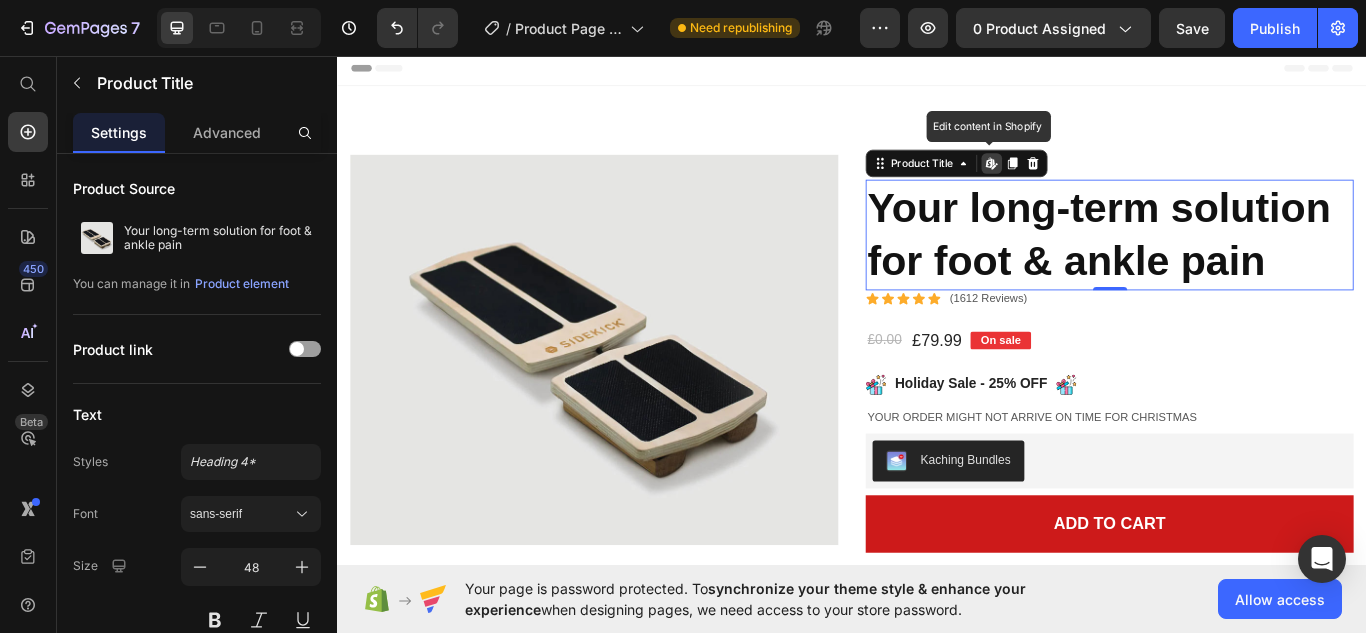 click on "Your long-term solution for foot & ankle pain" at bounding box center (1237, 265) 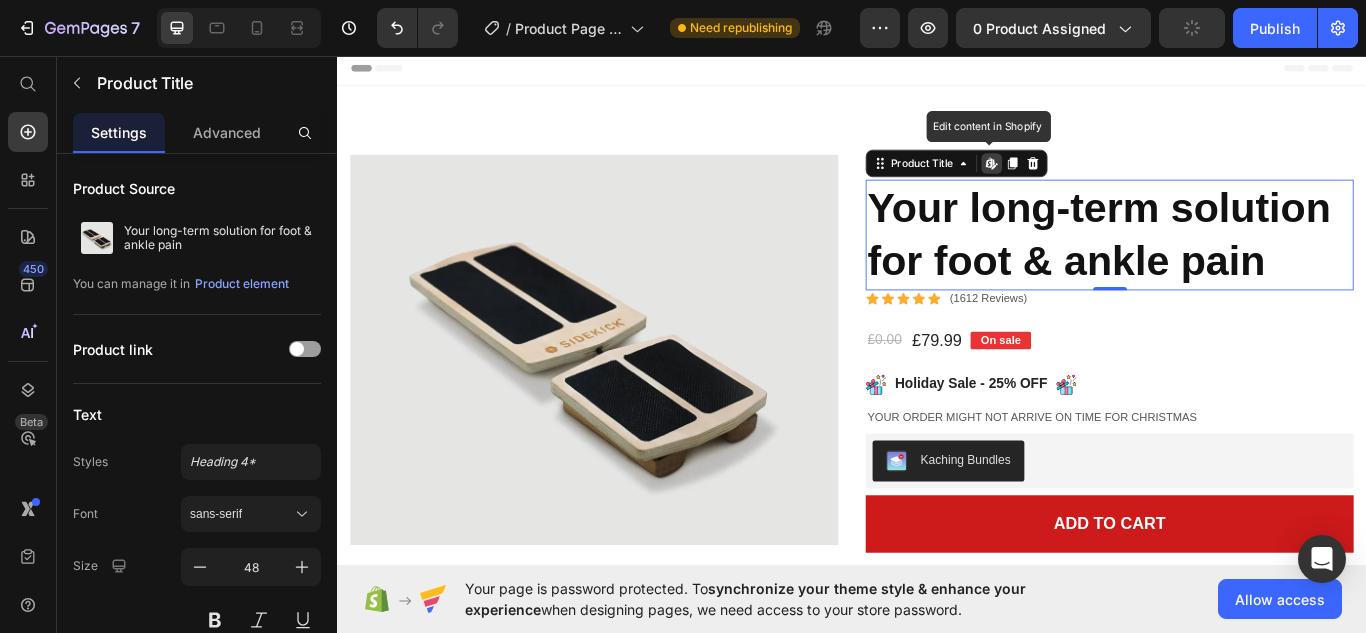 click on "Your long-term solution for foot & ankle pain" at bounding box center [1237, 265] 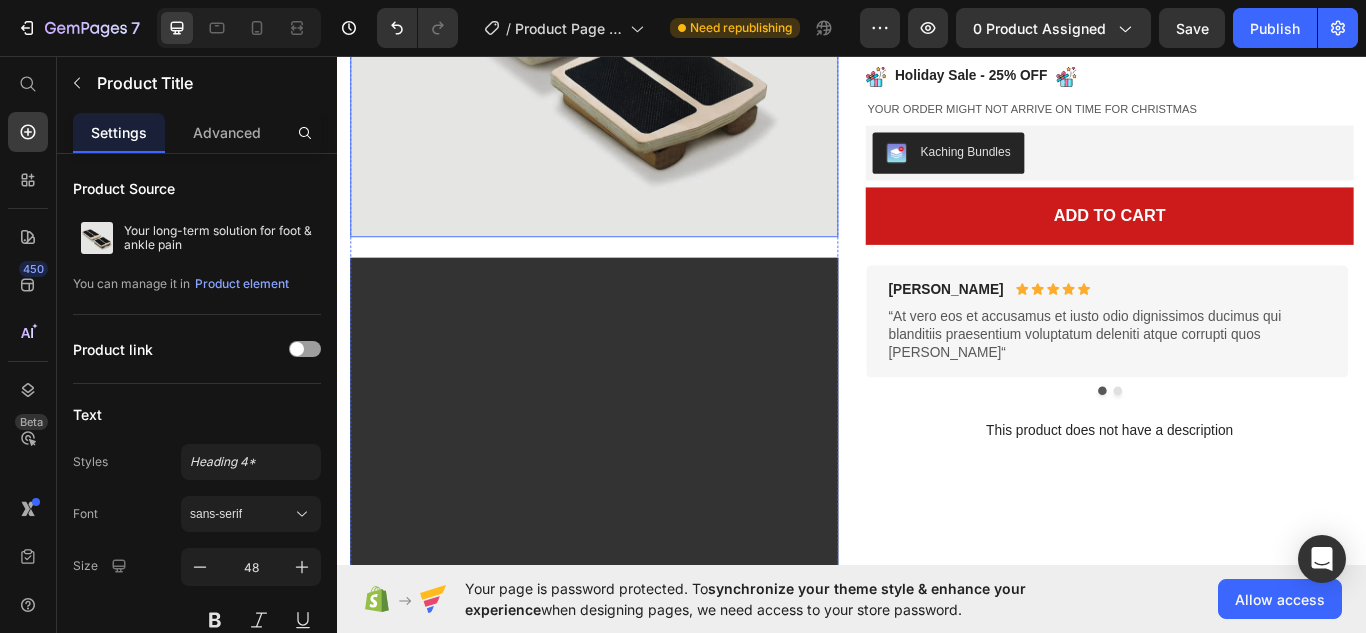 scroll, scrollTop: 360, scrollLeft: 0, axis: vertical 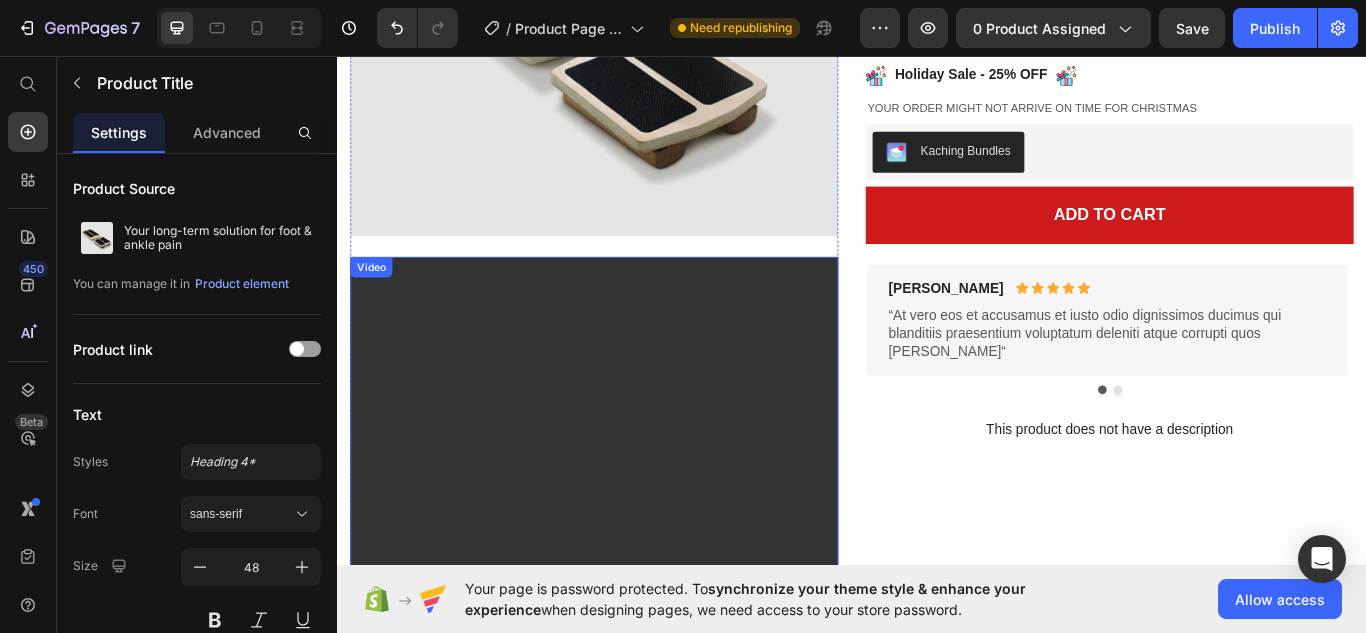 click at bounding box center (636, 575) 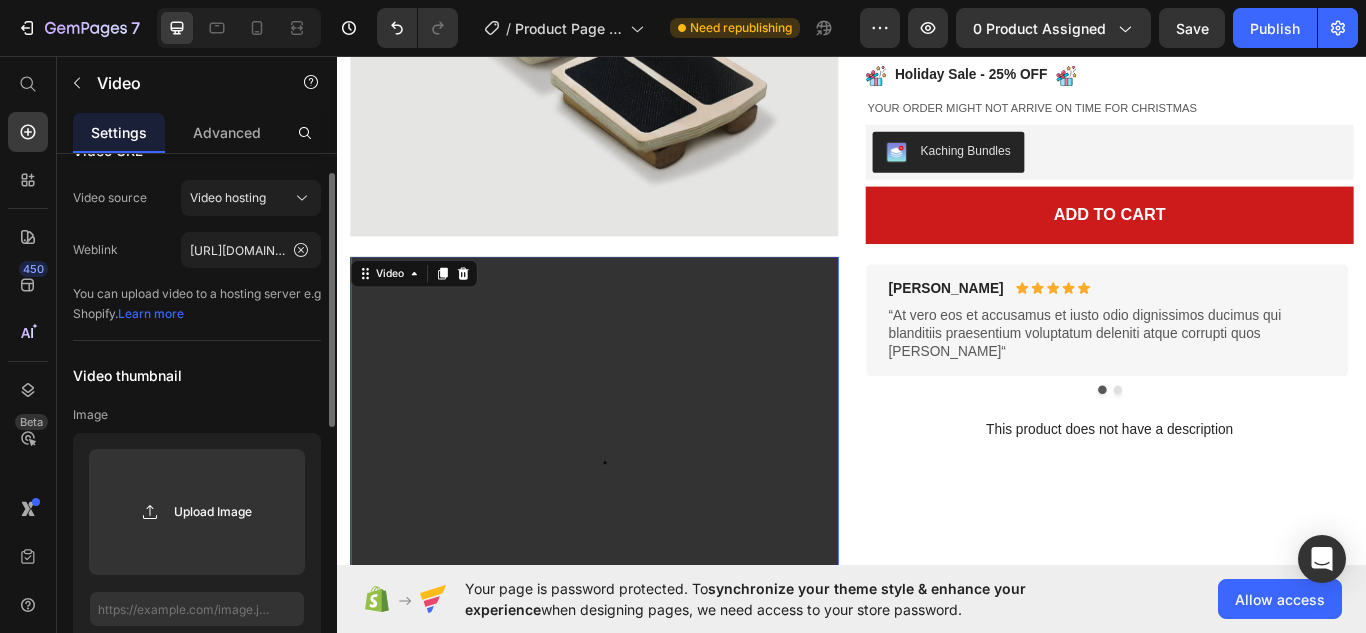 scroll, scrollTop: 37, scrollLeft: 0, axis: vertical 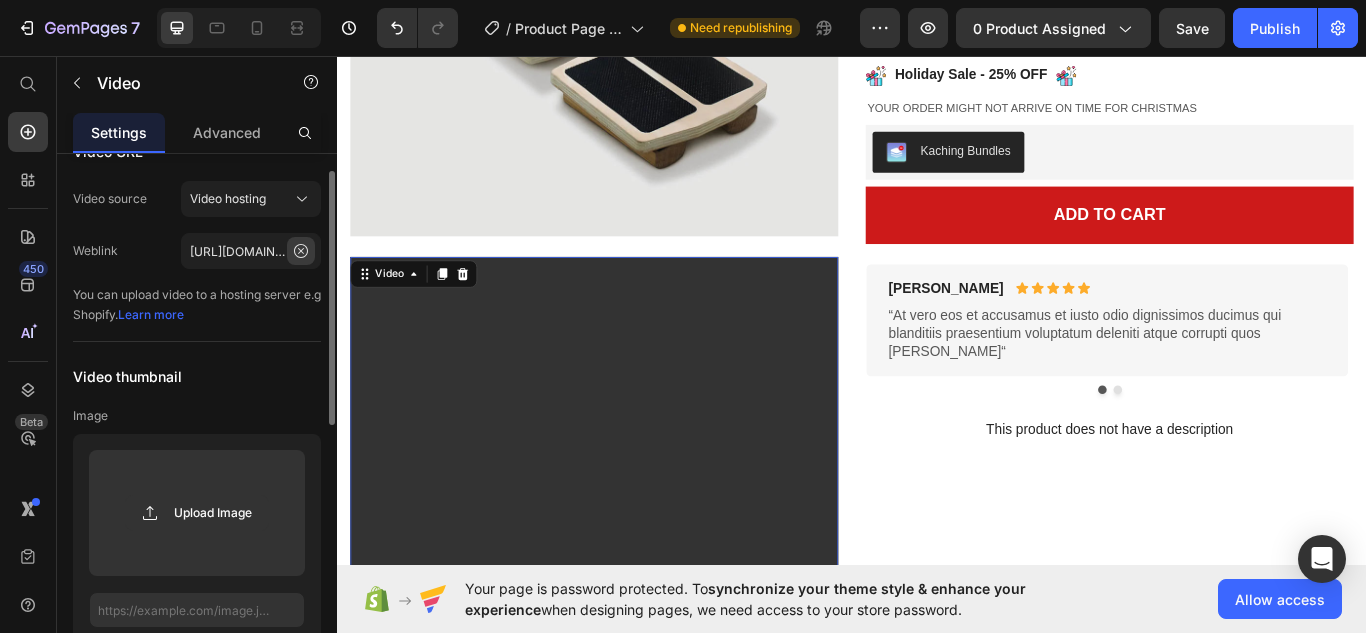 click 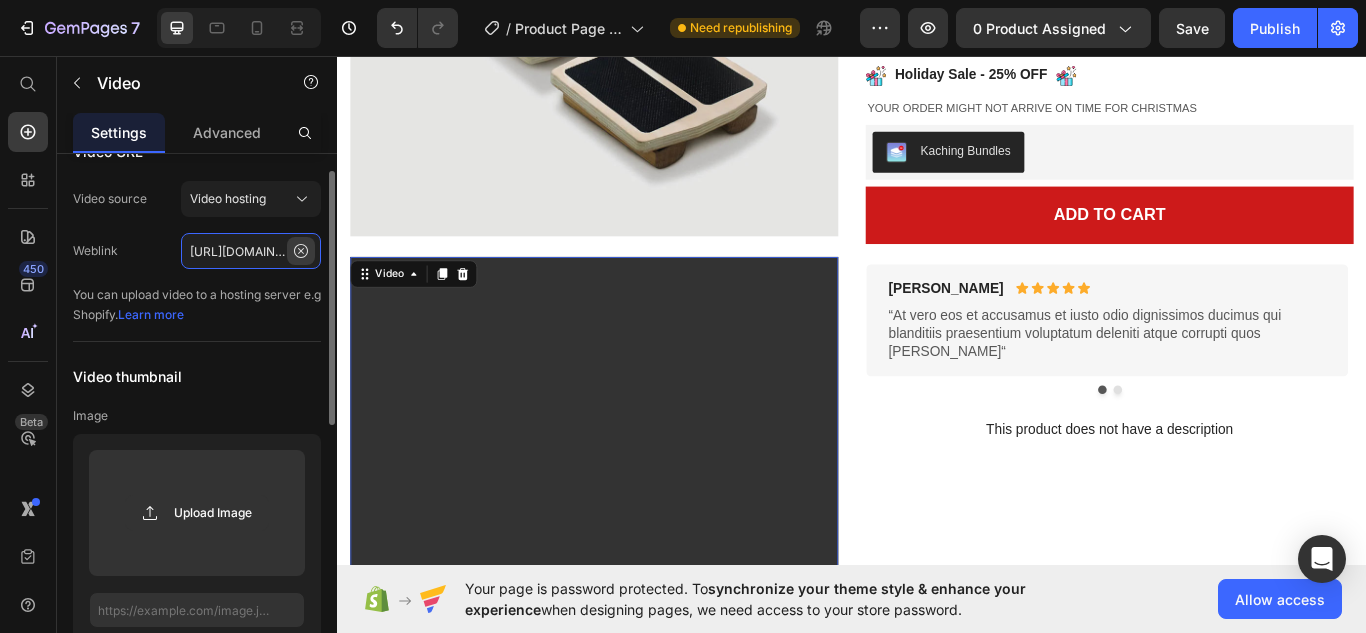 type 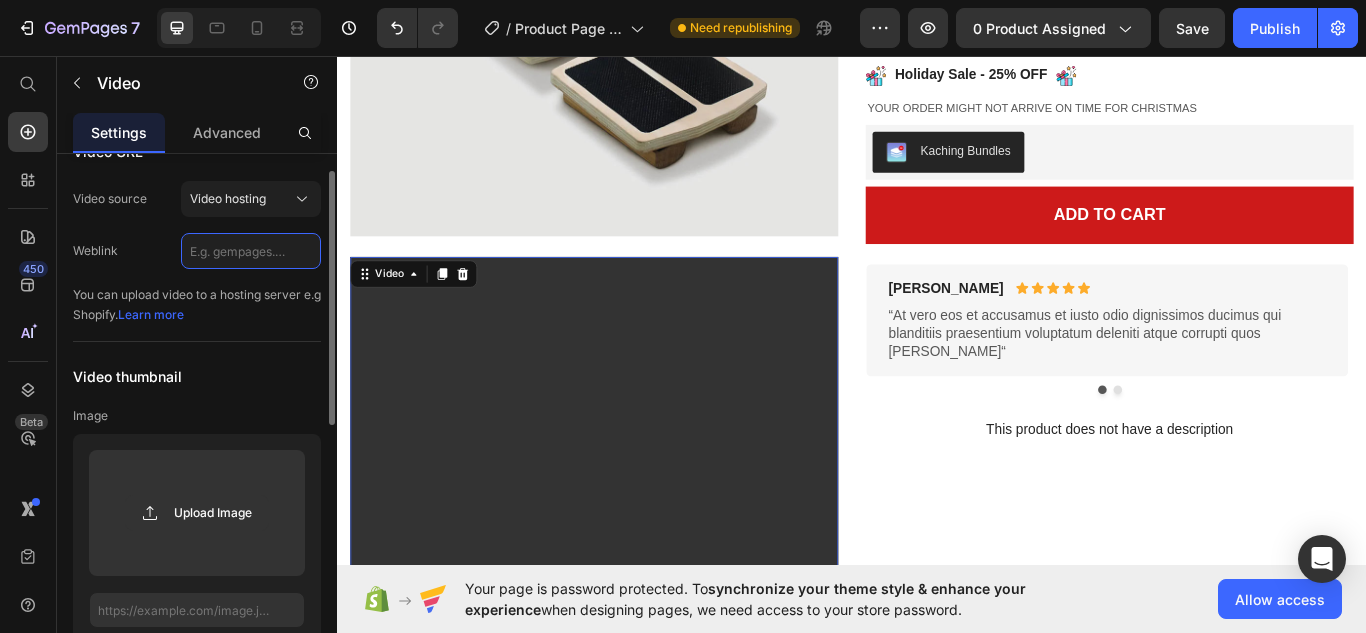scroll, scrollTop: 0, scrollLeft: 0, axis: both 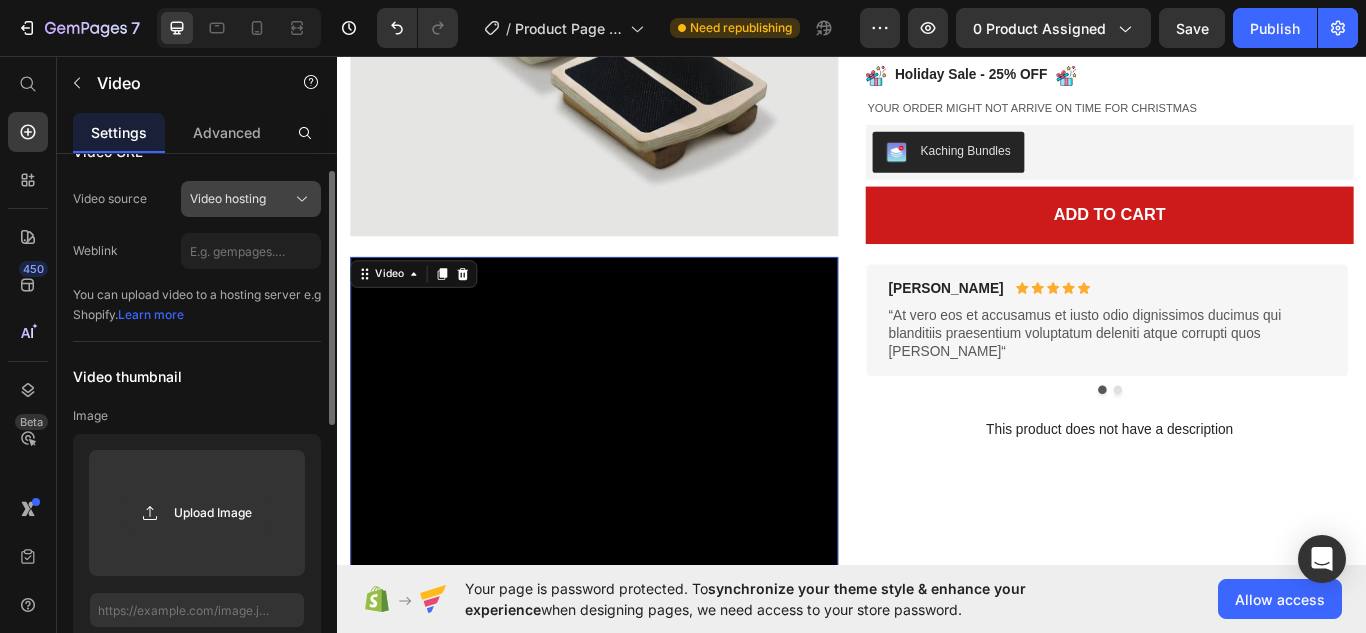 click 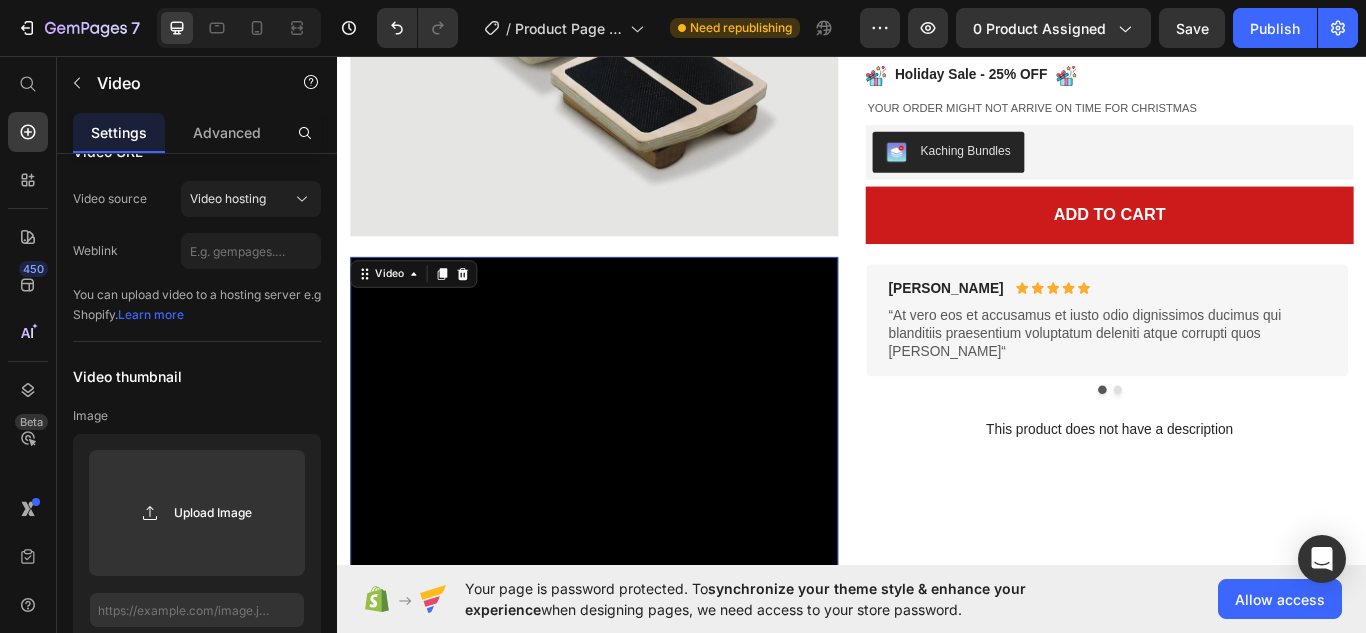 click on "Weblink" 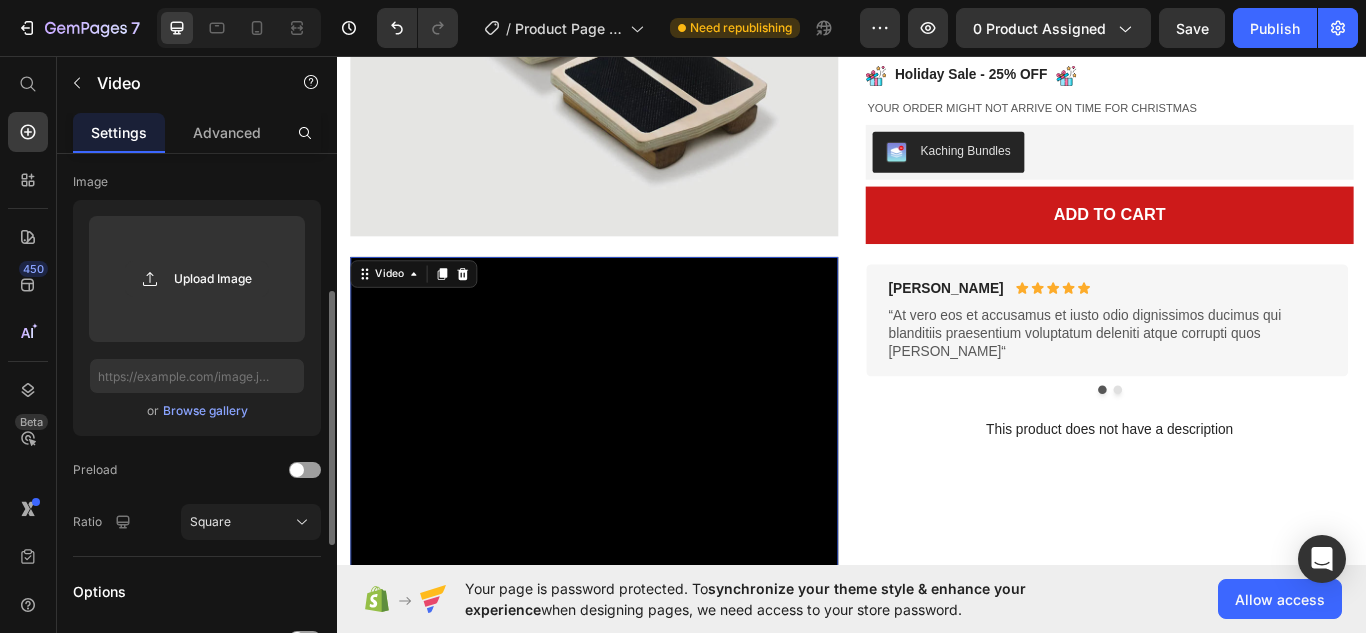 scroll, scrollTop: 277, scrollLeft: 0, axis: vertical 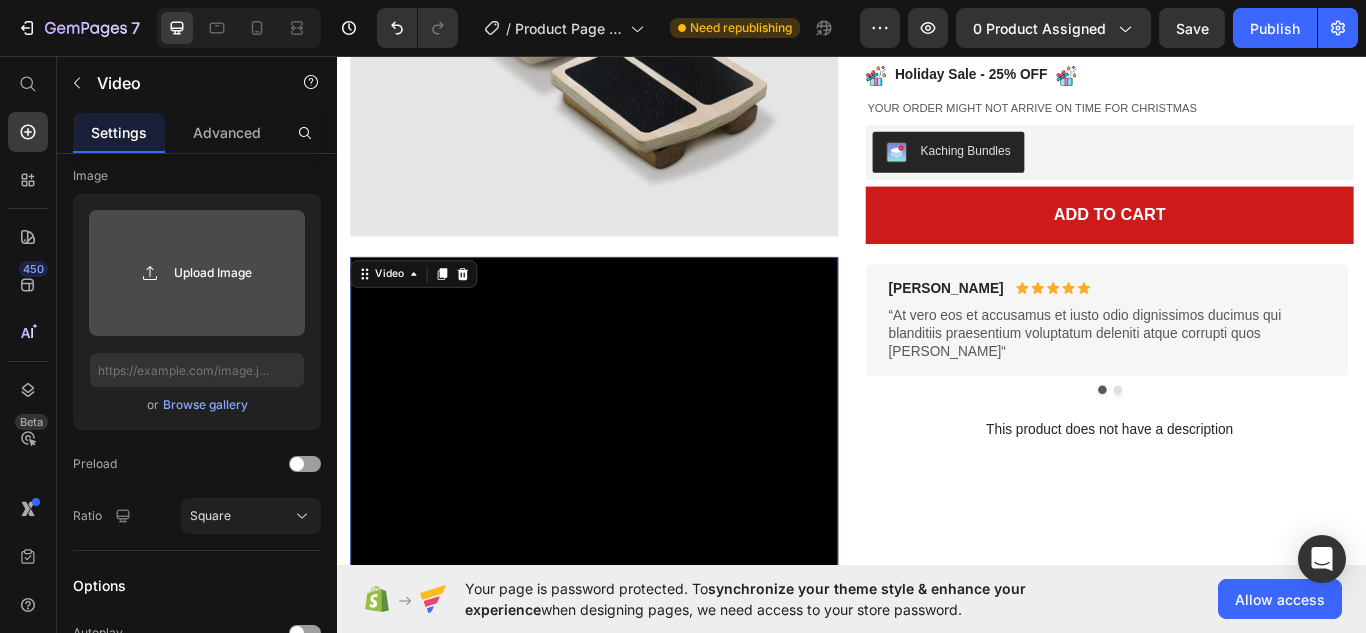 click 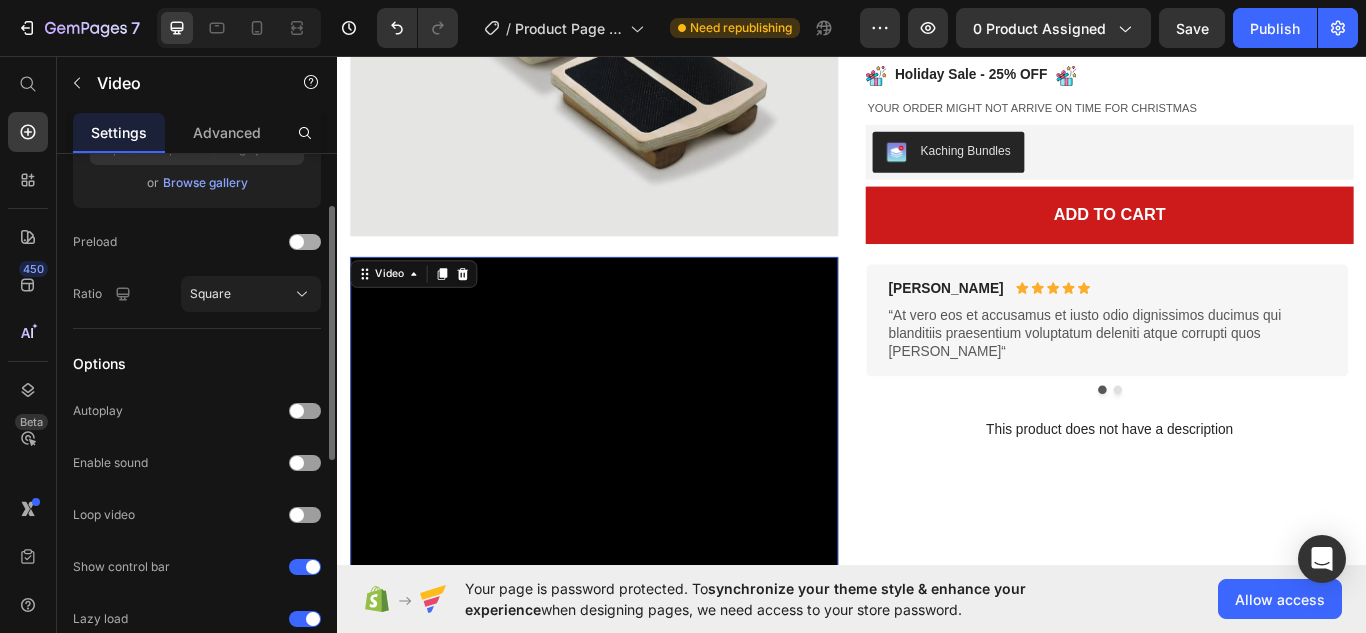 scroll, scrollTop: 0, scrollLeft: 0, axis: both 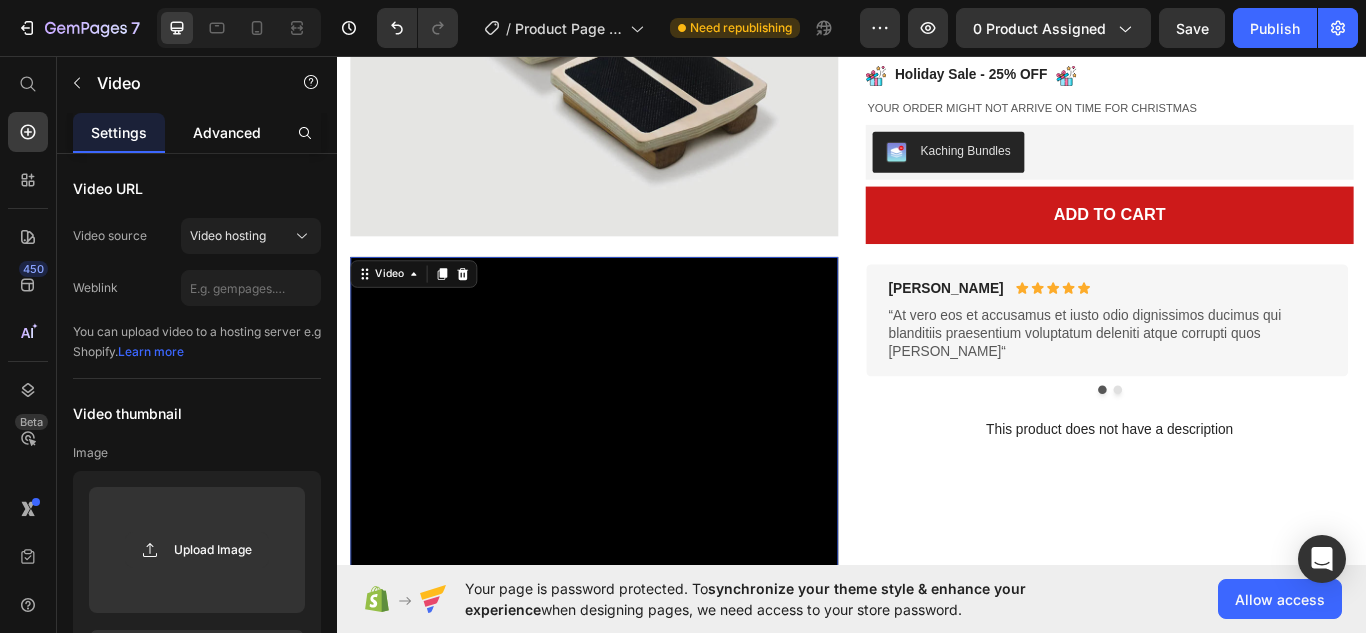click on "Advanced" 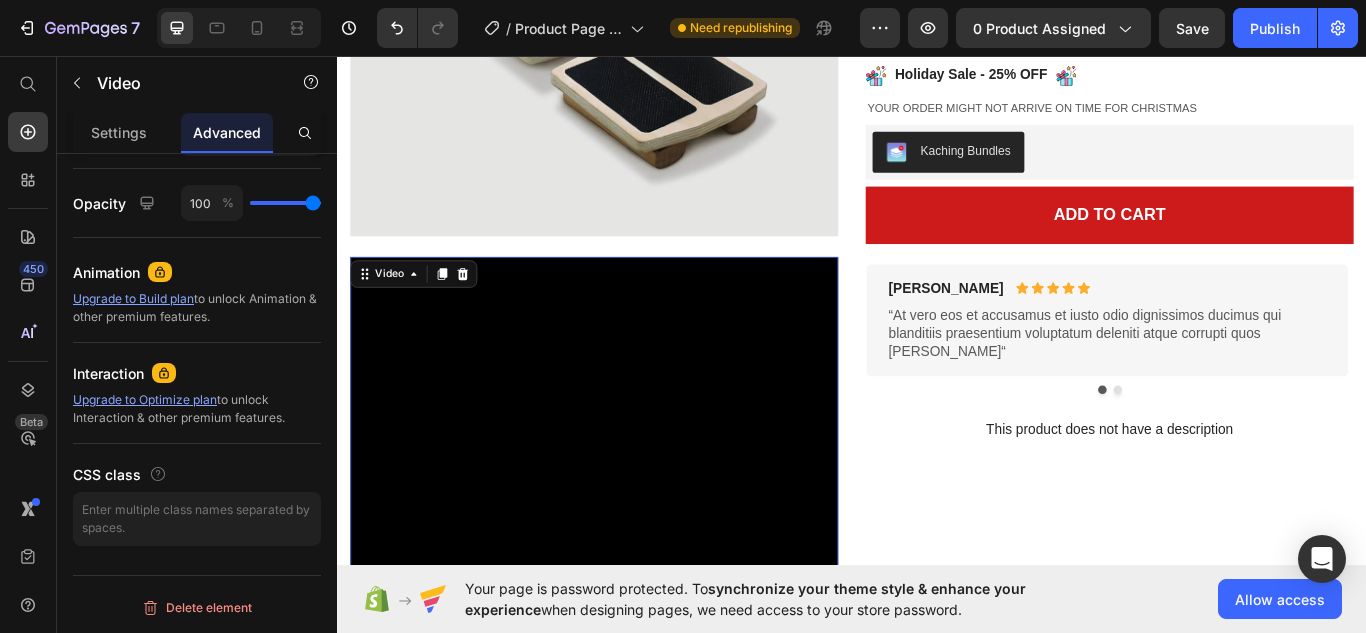 scroll, scrollTop: 0, scrollLeft: 0, axis: both 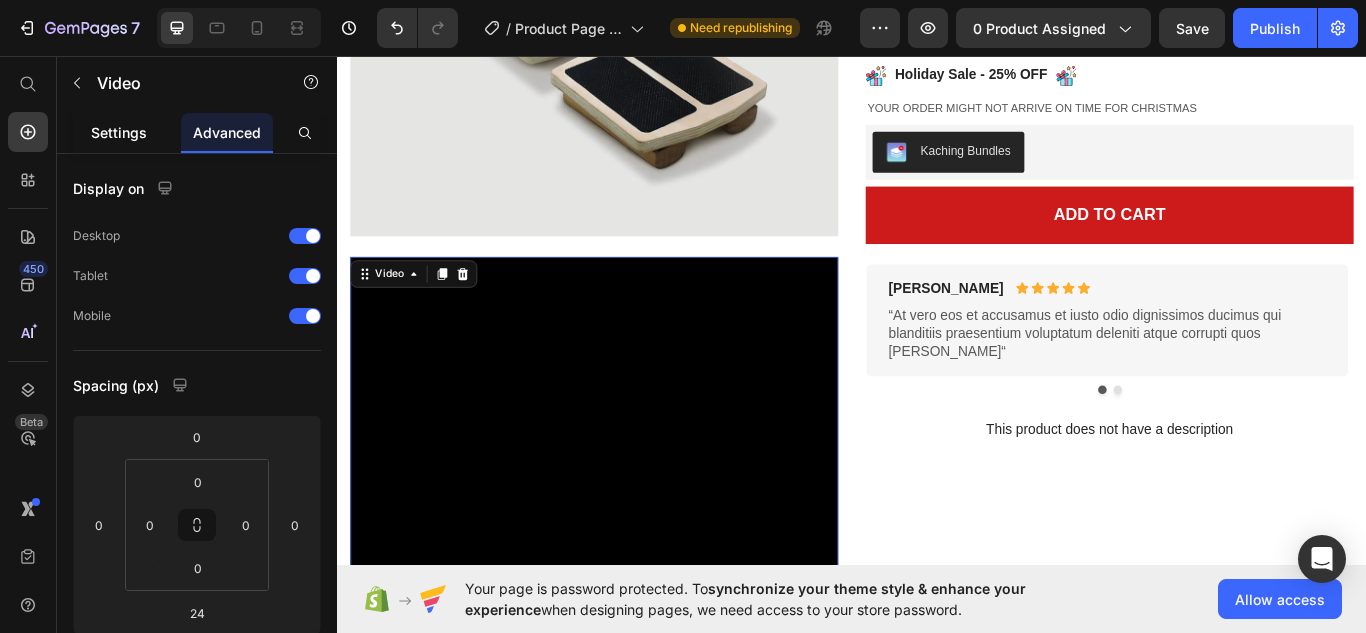 click on "Settings" 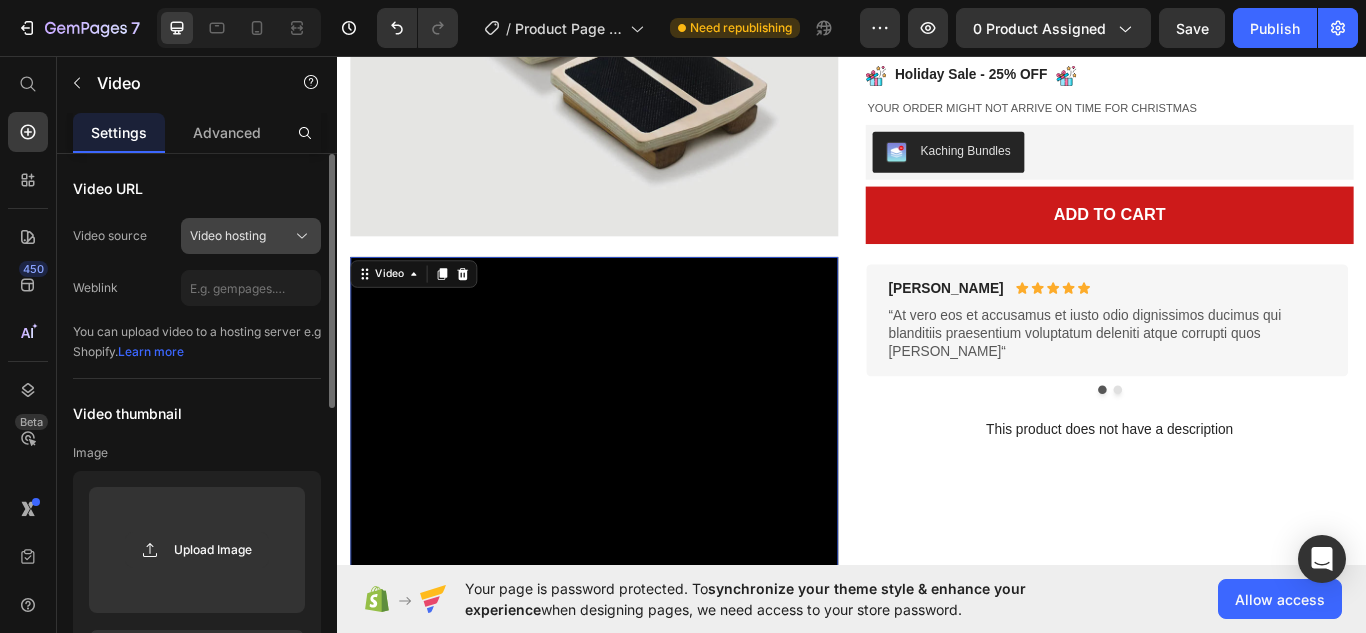 click on "Video hosting" at bounding box center [228, 236] 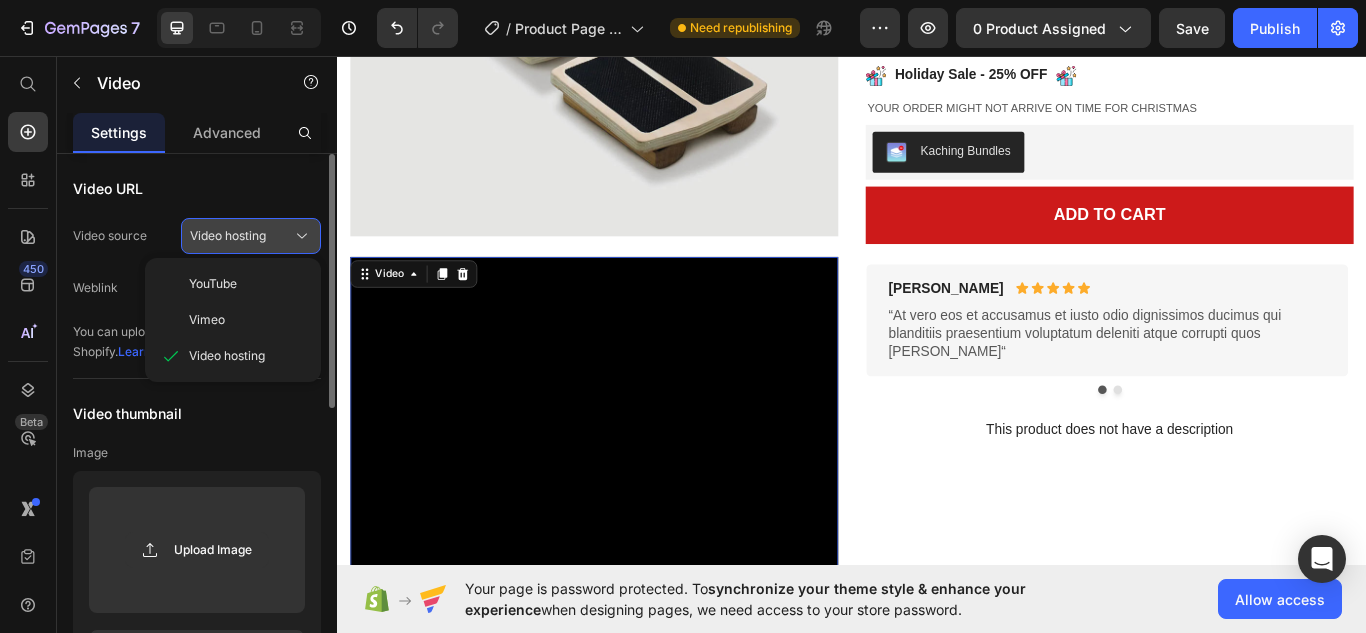 click on "Video hosting" at bounding box center [228, 236] 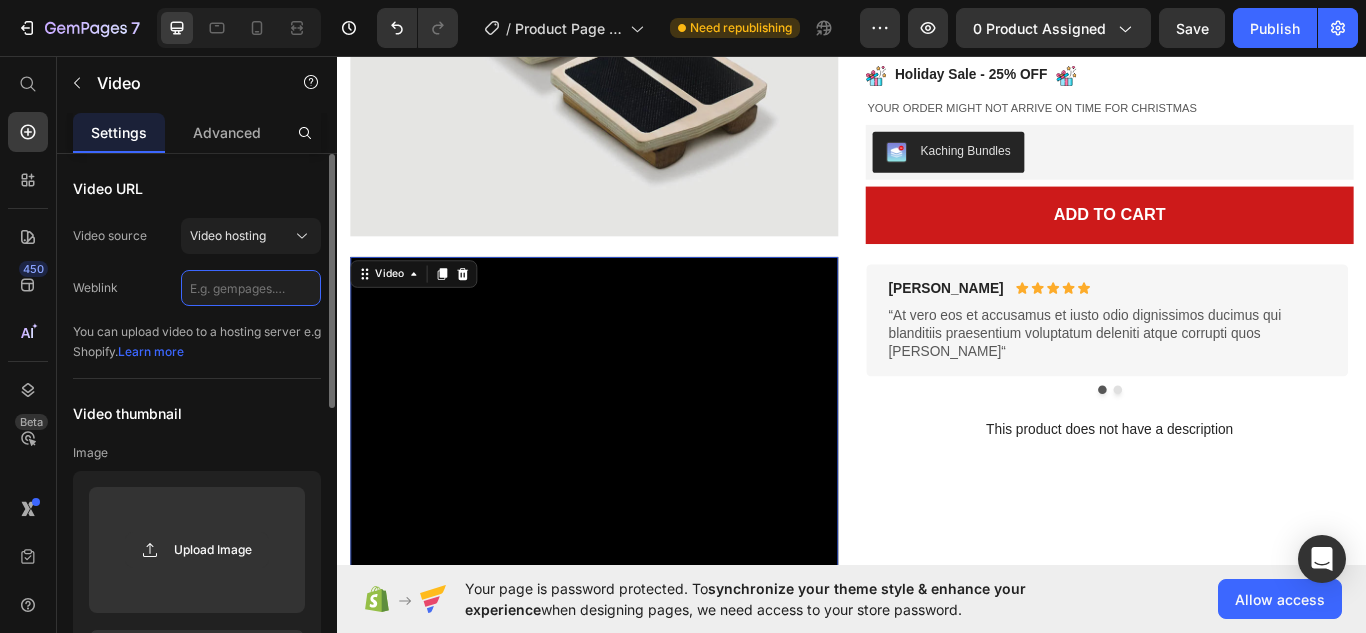 paste on "blob:[URL][DOMAIN_NAME]" 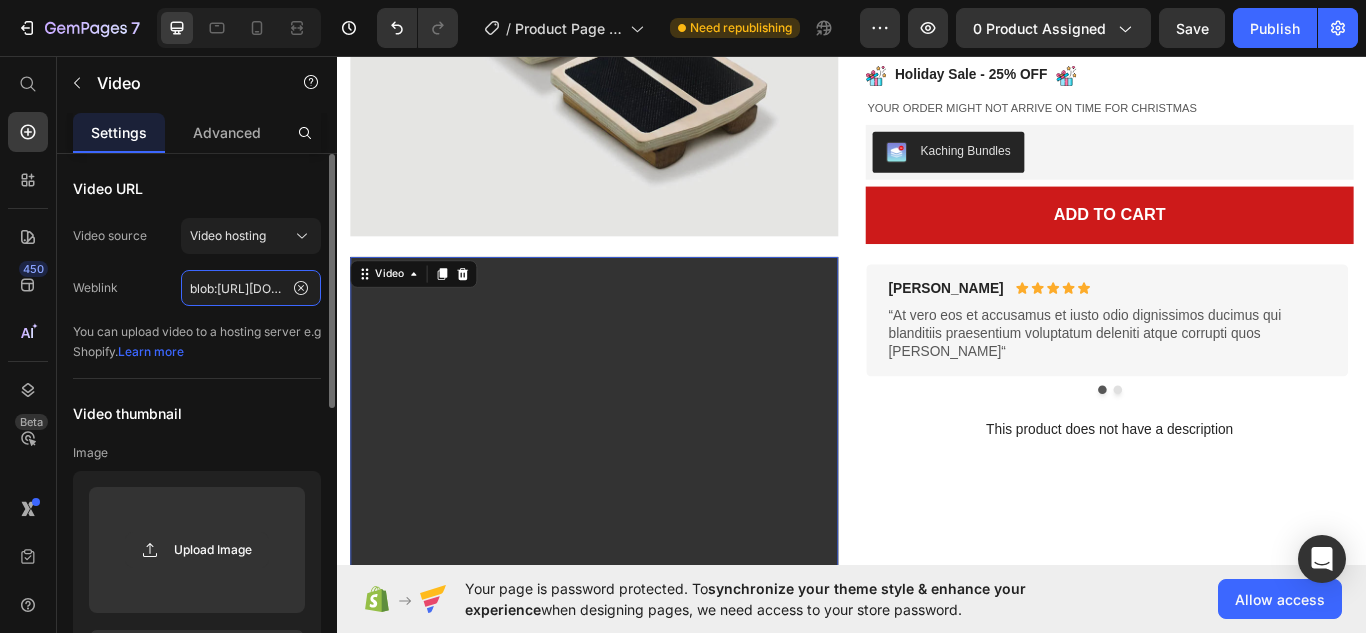scroll, scrollTop: 0, scrollLeft: 326, axis: horizontal 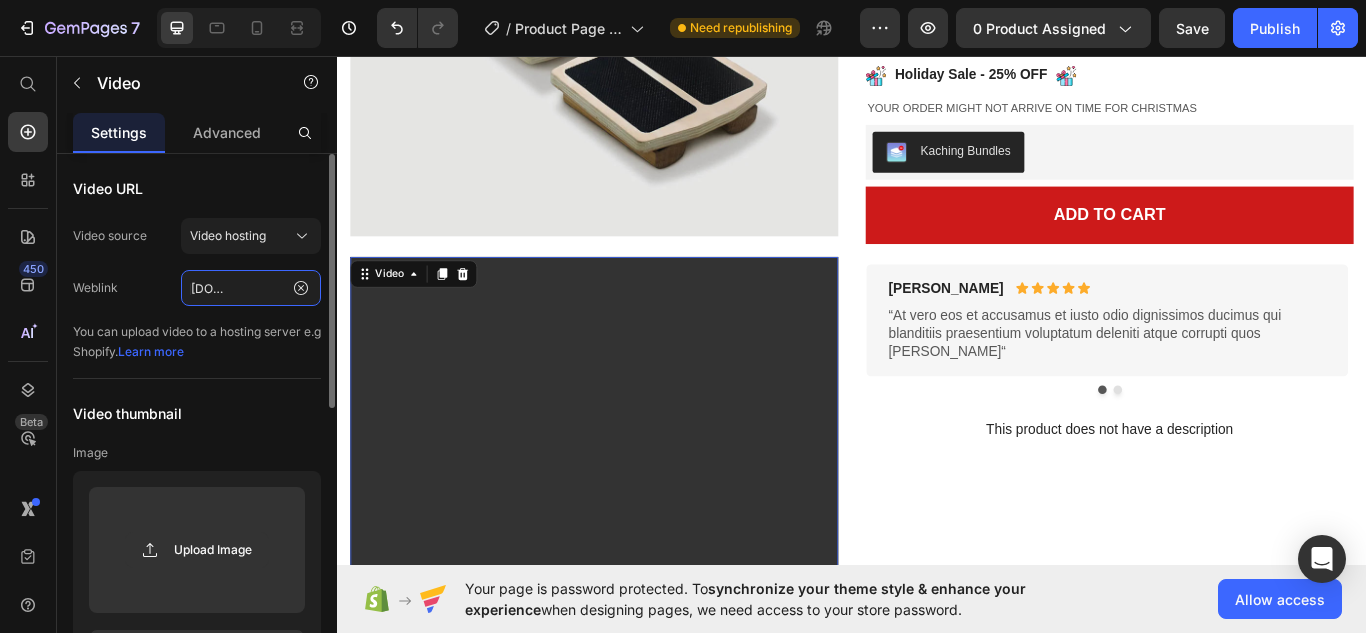 type on "blob:[URL][DOMAIN_NAME]" 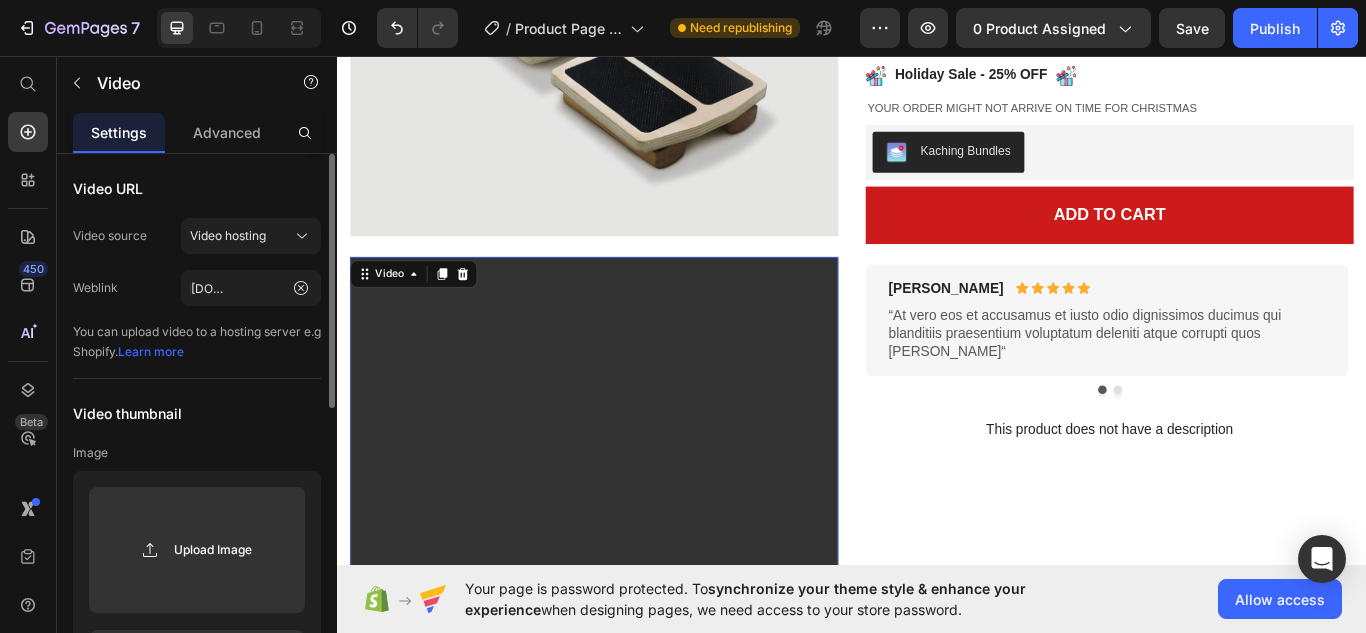 click on "You can upload video to a hosting server e.g Shopify.   Learn more" at bounding box center [197, 342] 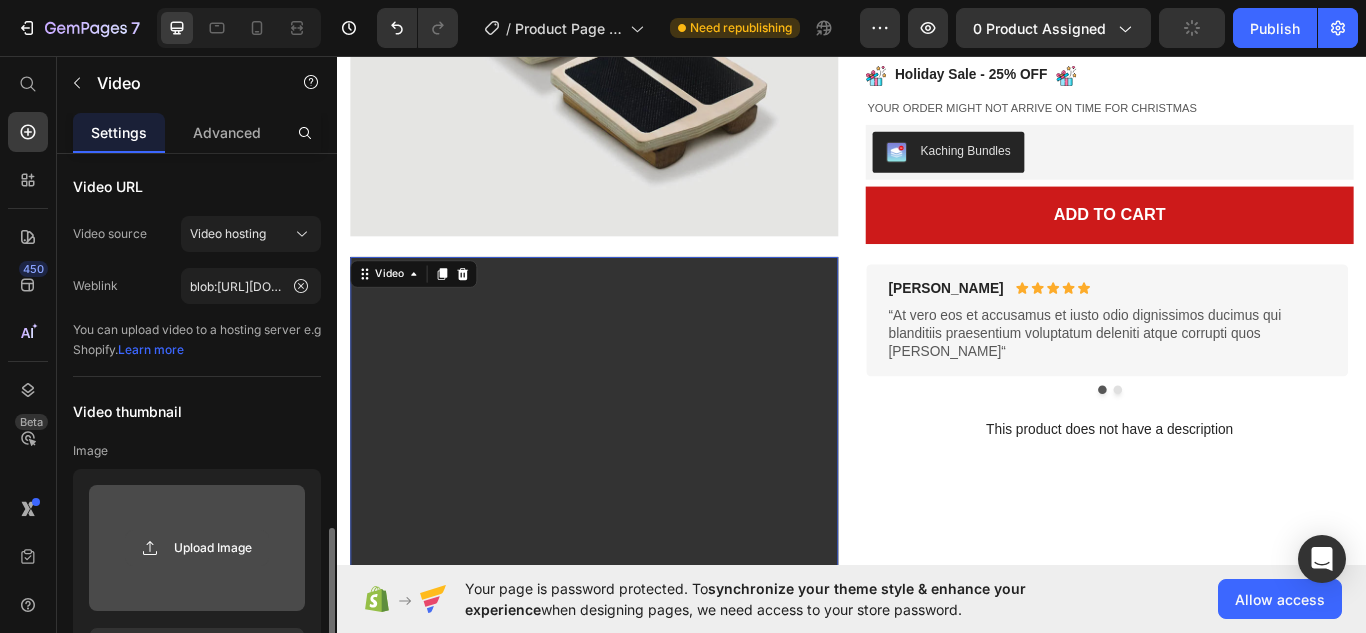 scroll, scrollTop: 256, scrollLeft: 0, axis: vertical 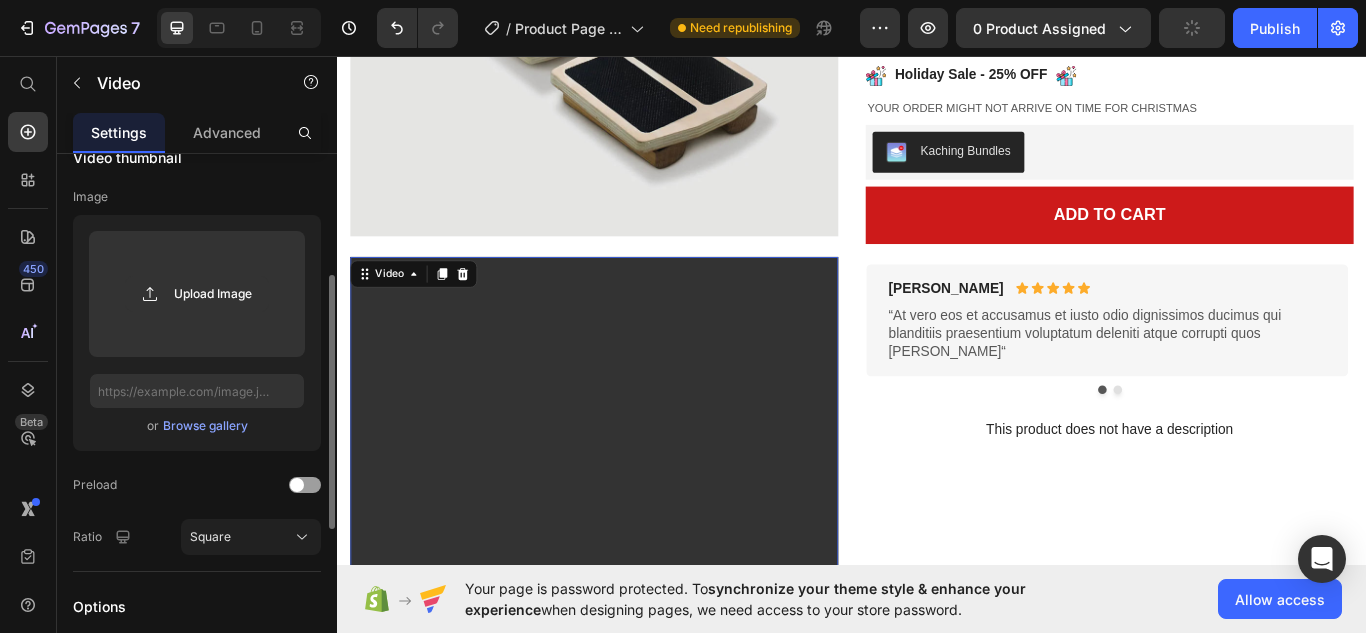 click on "Browse gallery" at bounding box center [205, 426] 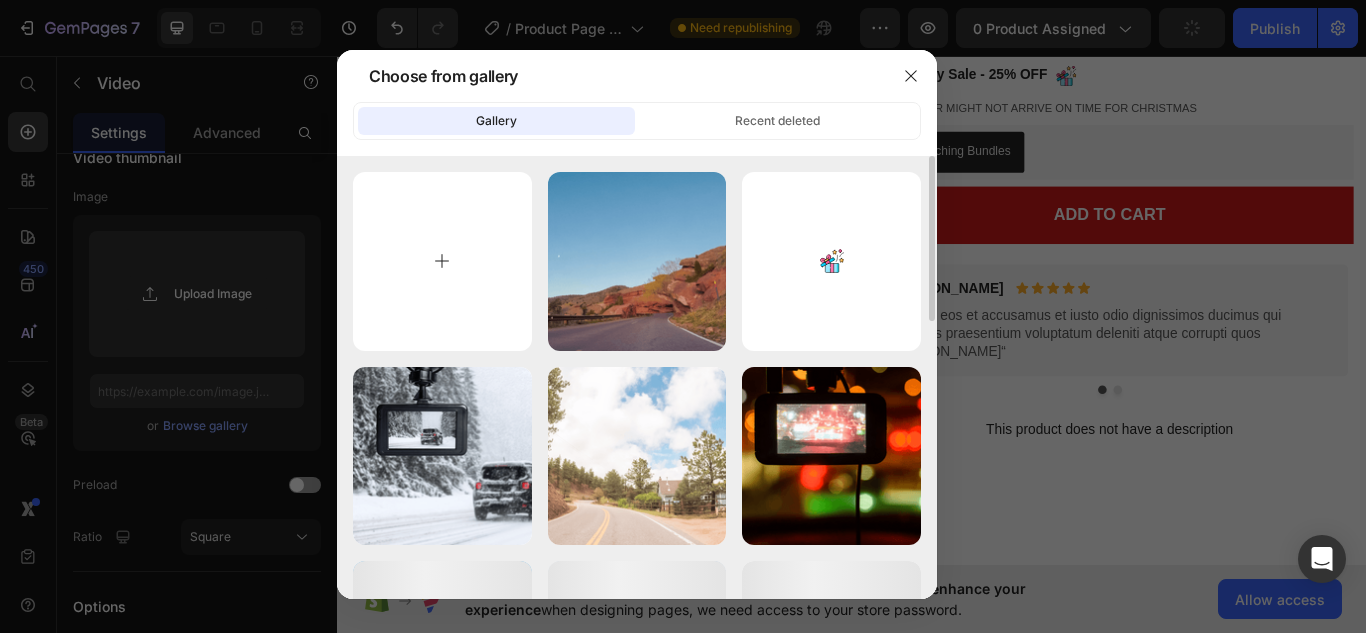 click at bounding box center (442, 261) 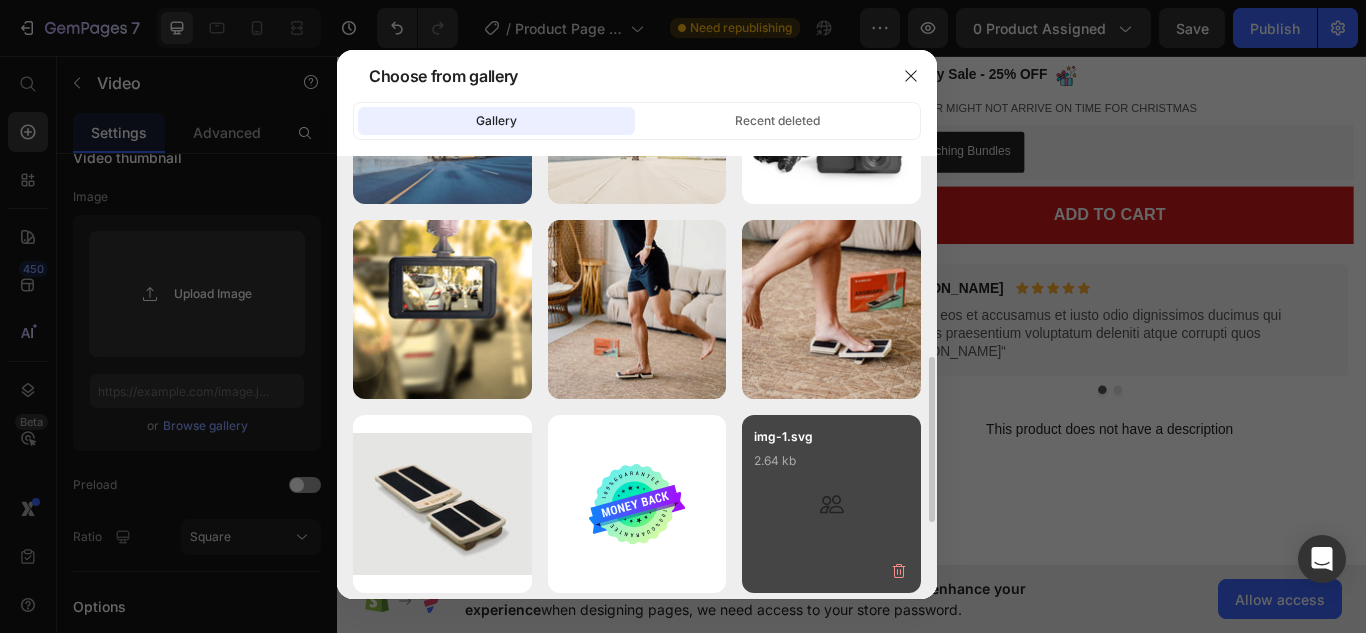 scroll, scrollTop: 741, scrollLeft: 0, axis: vertical 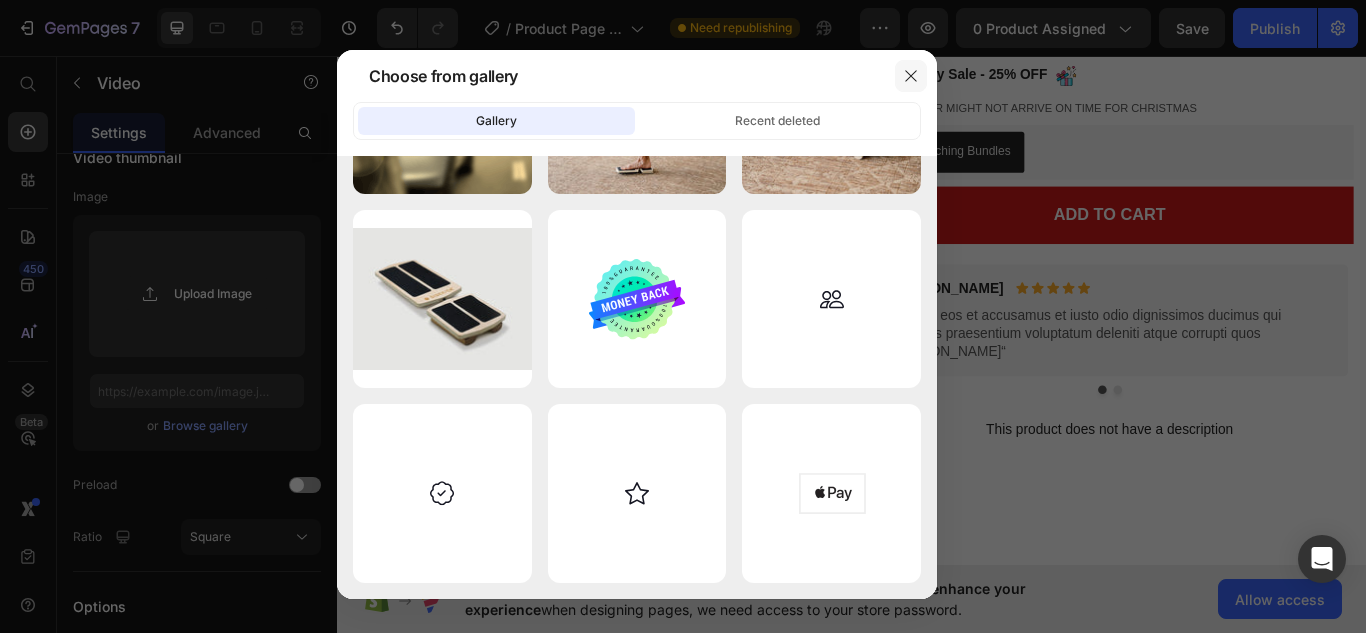 click 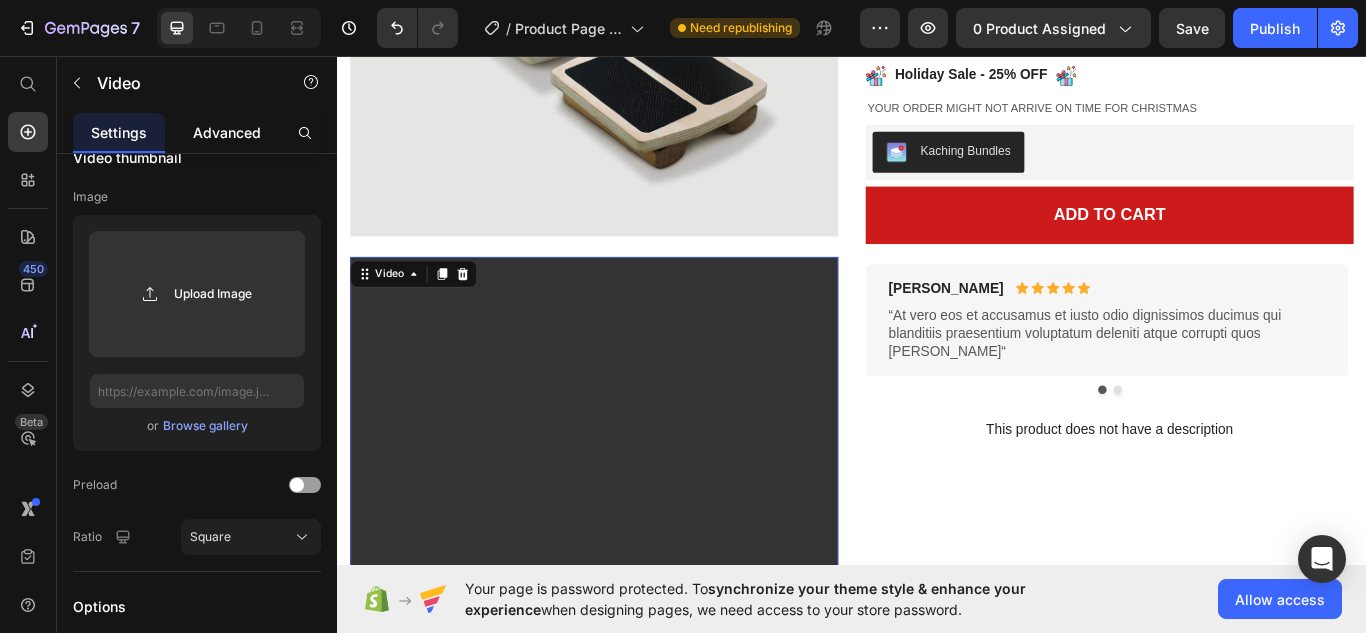 click on "Advanced" 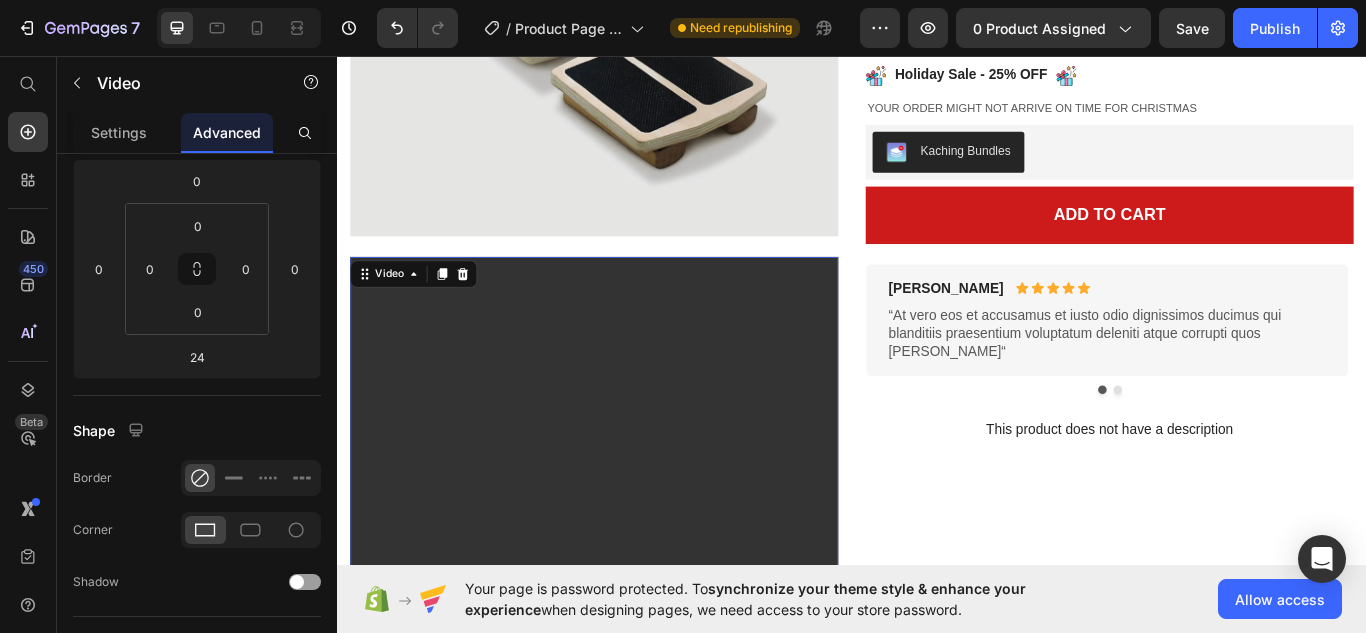 scroll, scrollTop: 0, scrollLeft: 0, axis: both 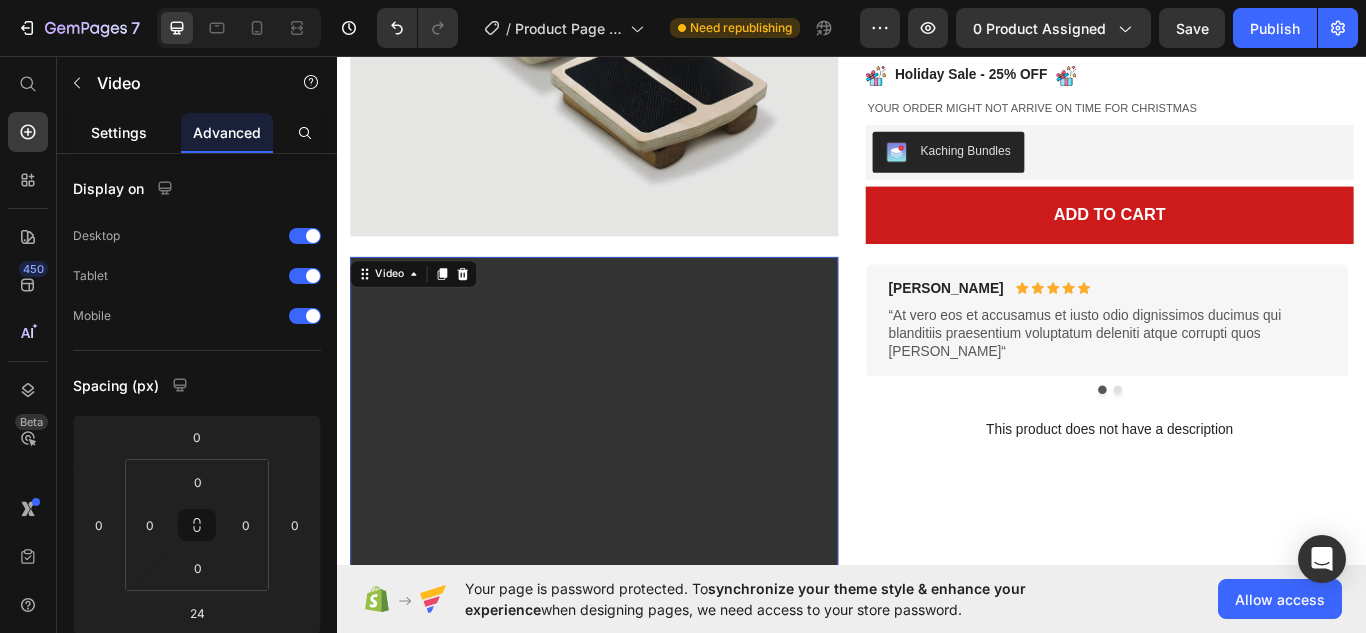click on "Settings" at bounding box center (119, 132) 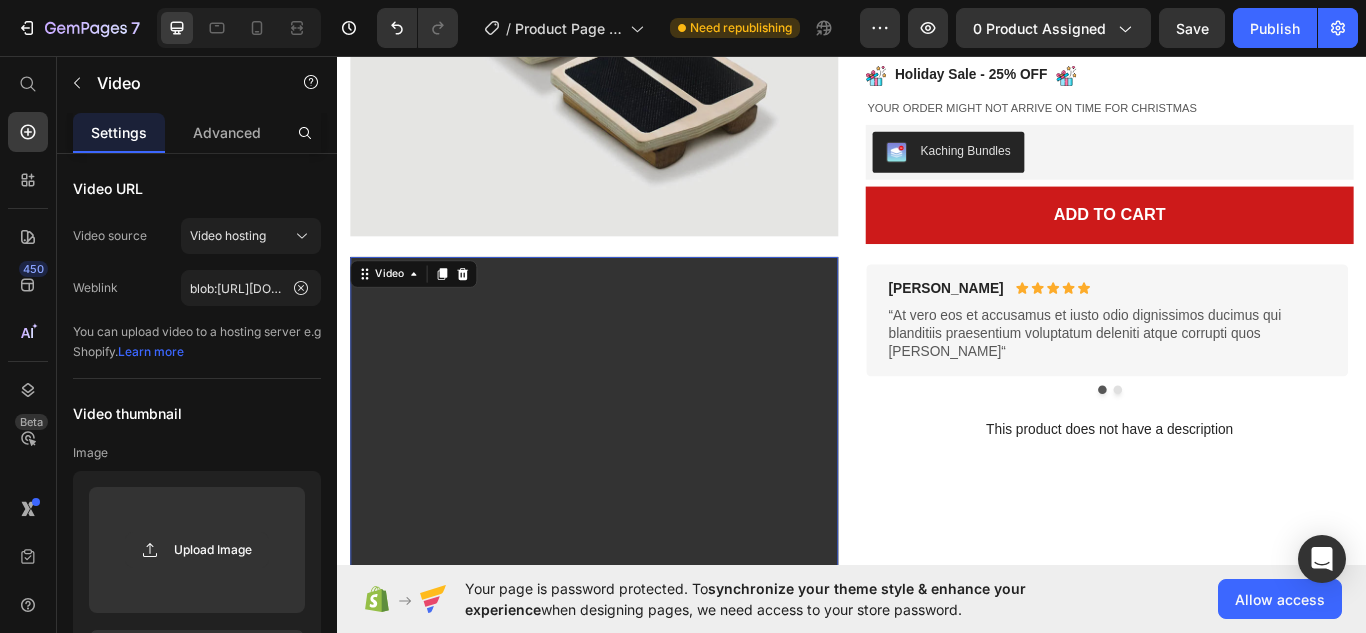 click at bounding box center (636, 575) 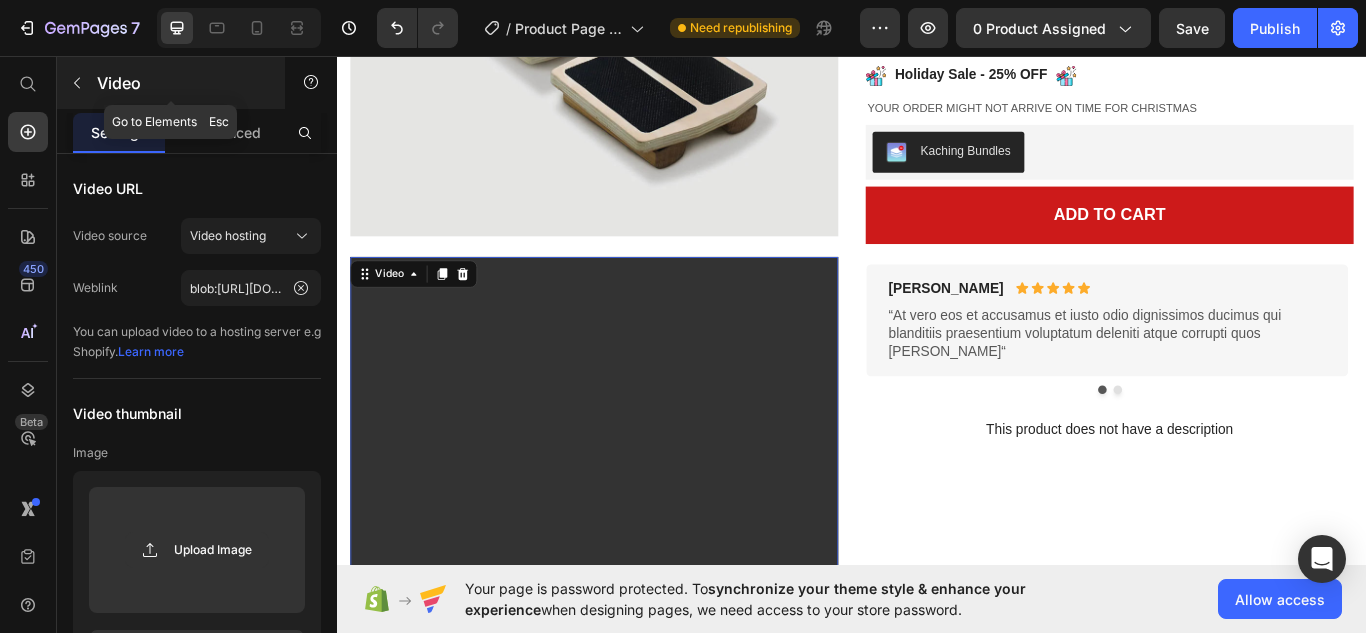 click 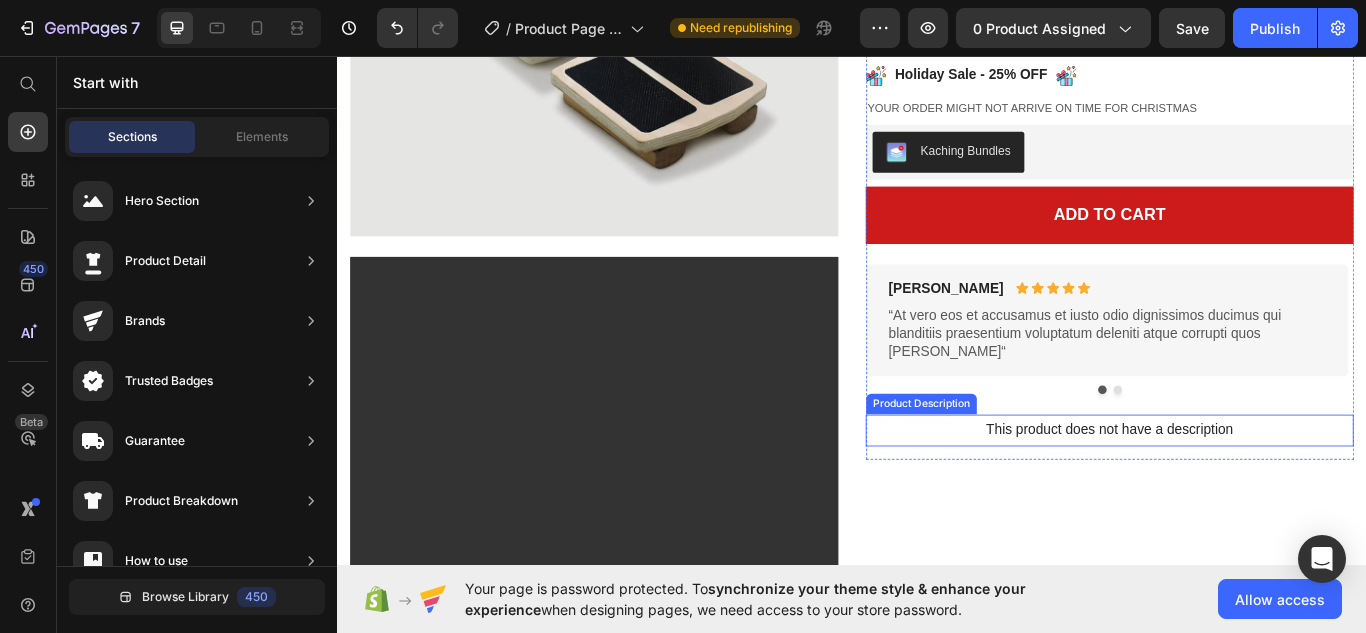 click on "This product does not have a description" at bounding box center (1237, 493) 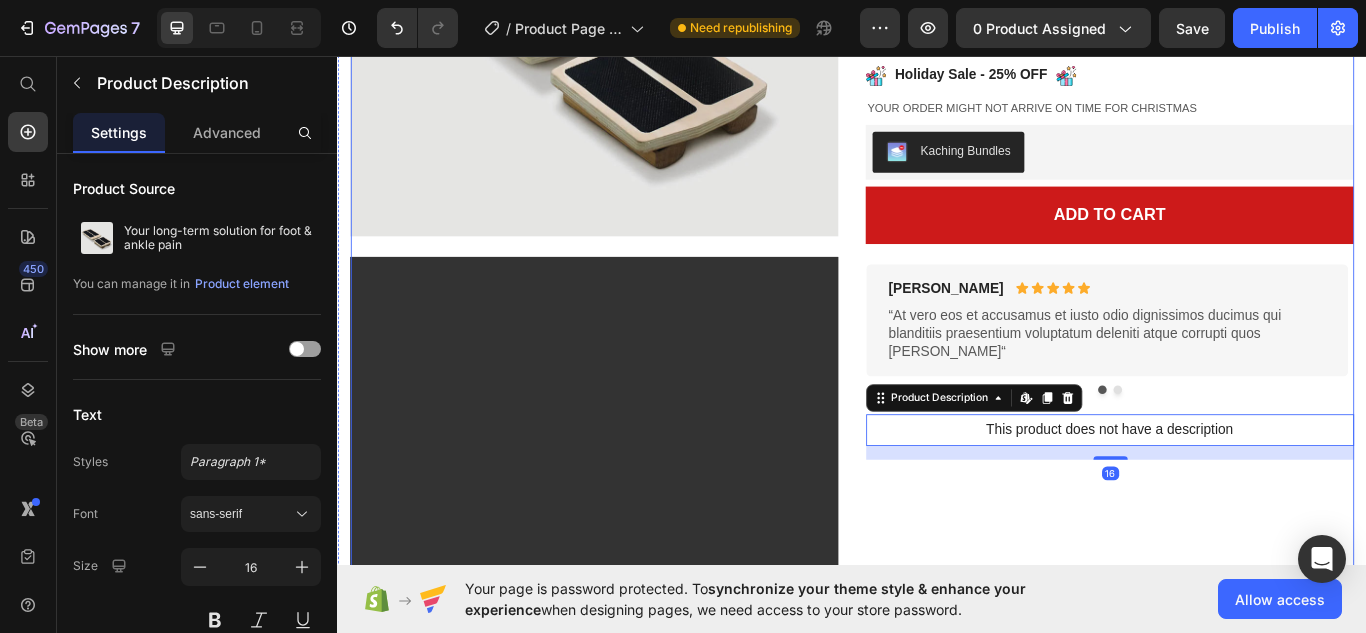 click on "Lorem ipsum Text Block Your long-term solution for foot & ankle pain Product Title Icon Icon Icon Icon Icon Icon List (1612 Reviews) Text Block Row £0.00 Product Price £79.99 Product Price On sale Text Block Row Image Holiday Sale - 25% OFF Text Block Image Row Your order might not arrive on time for Christmas Text Block Row Kaching Bundles Kaching Bundles Add to cart Add to Cart [PERSON_NAME] Text Block Icon Icon Icon Icon Icon Icon List Row “At vero eos et accusamus et iusto odio dignissimos ducimus qui blanditiis praesentium voluptatum deleniti atque corrupti quos [PERSON_NAME]“ Text Block Row [PERSON_NAME] Text Block Icon Icon Icon Icon Icon Icon List Row Lorem ipsum dolor sit amet, consectetur adipiscing elit, sed do eiusmod tempor incididunt ut labore et dolore magna aliqua. Text Block Row Carousel This product does not have a description Product Description   Edit content in Shopify 16 Row" at bounding box center [1237, 618] 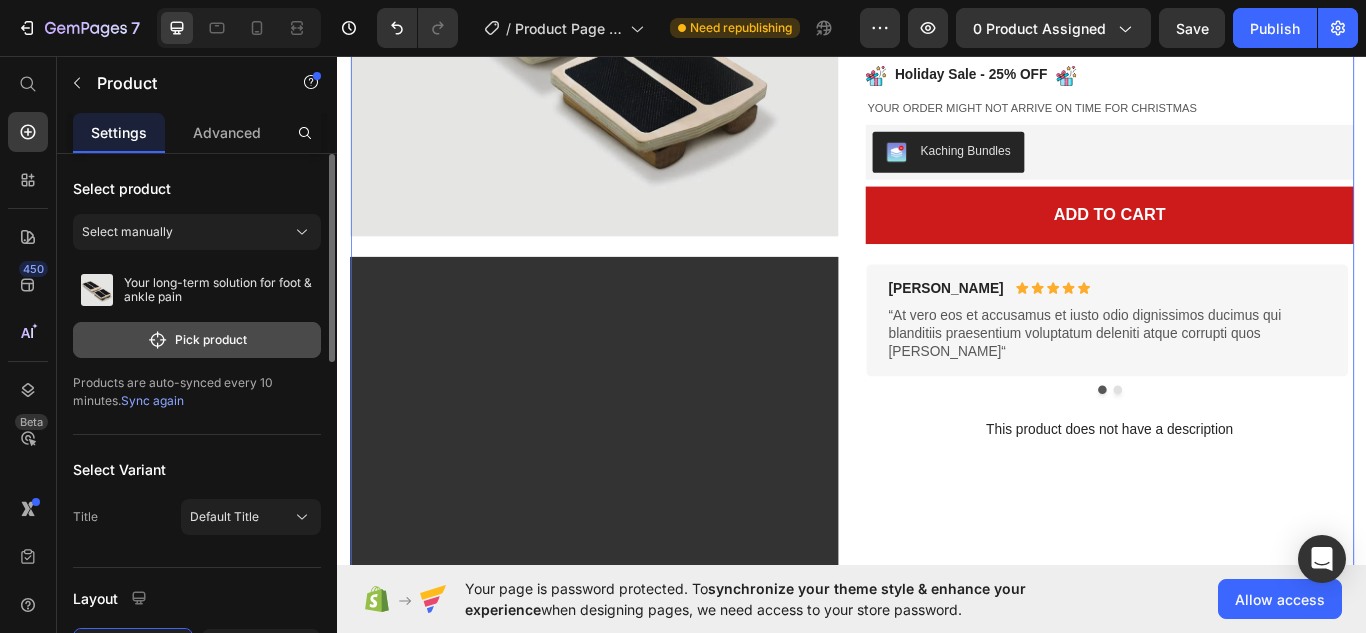 click on "Pick product" at bounding box center (197, 340) 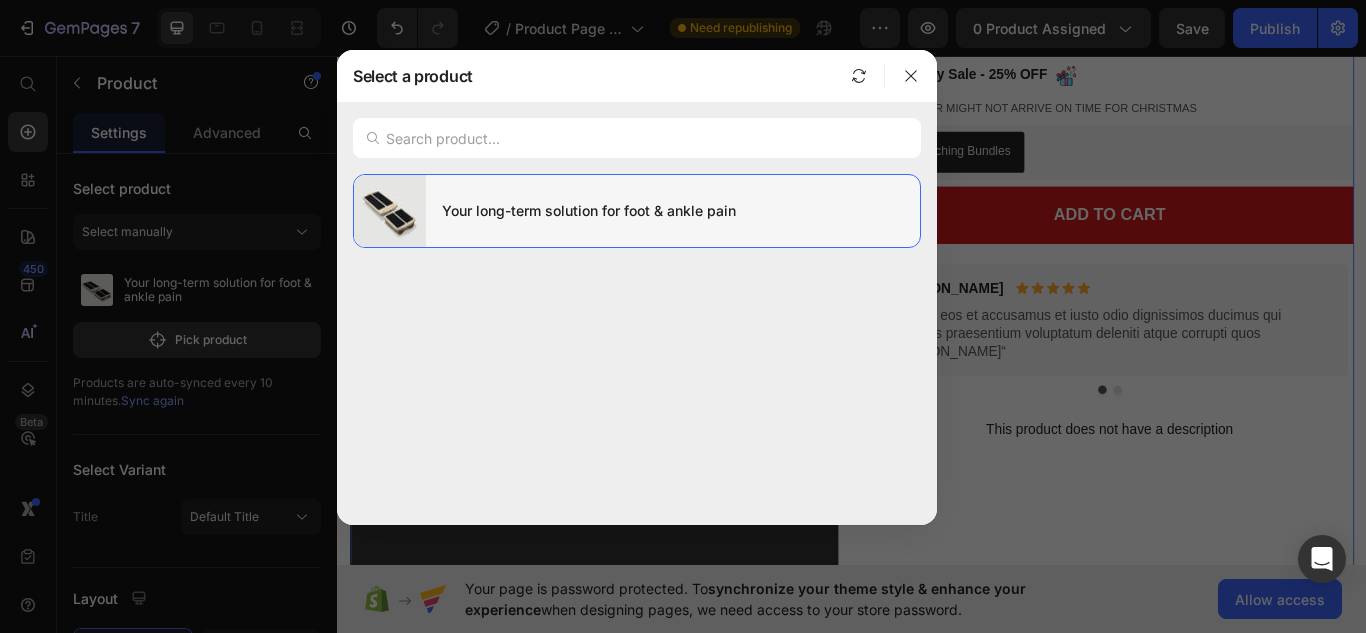 click on "Your long-term solution for foot & ankle pain" at bounding box center (673, 211) 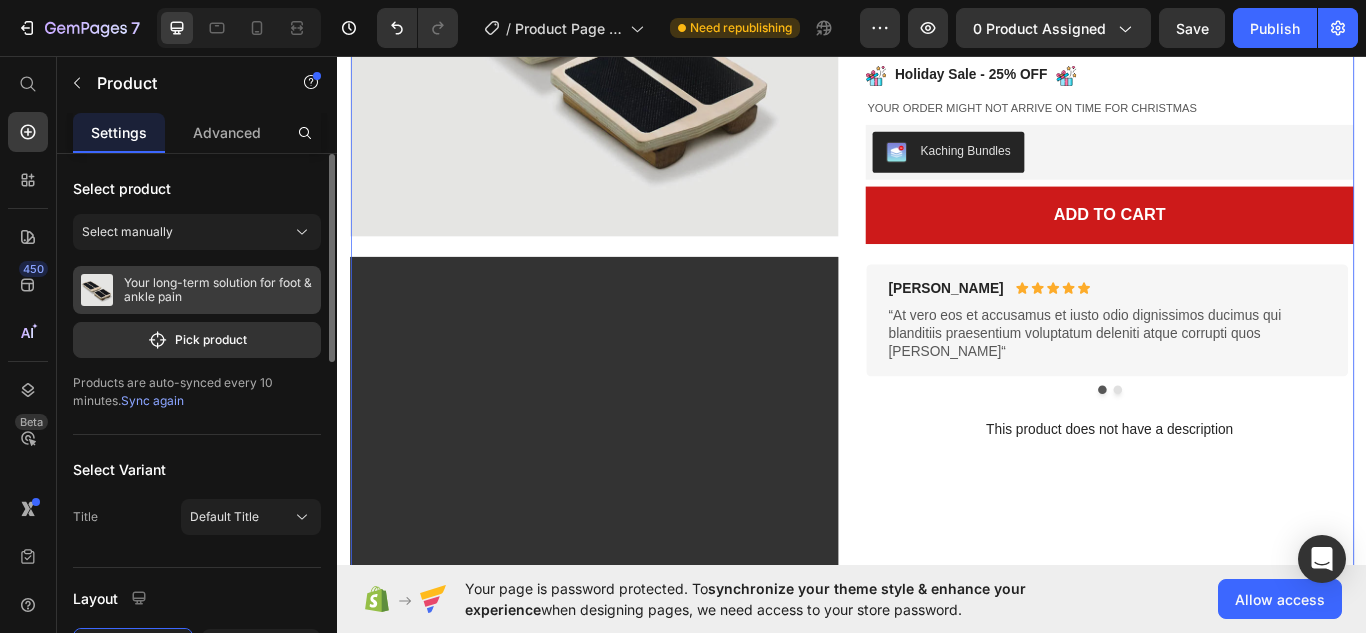click on "Your long-term solution for foot & ankle pain" at bounding box center [218, 290] 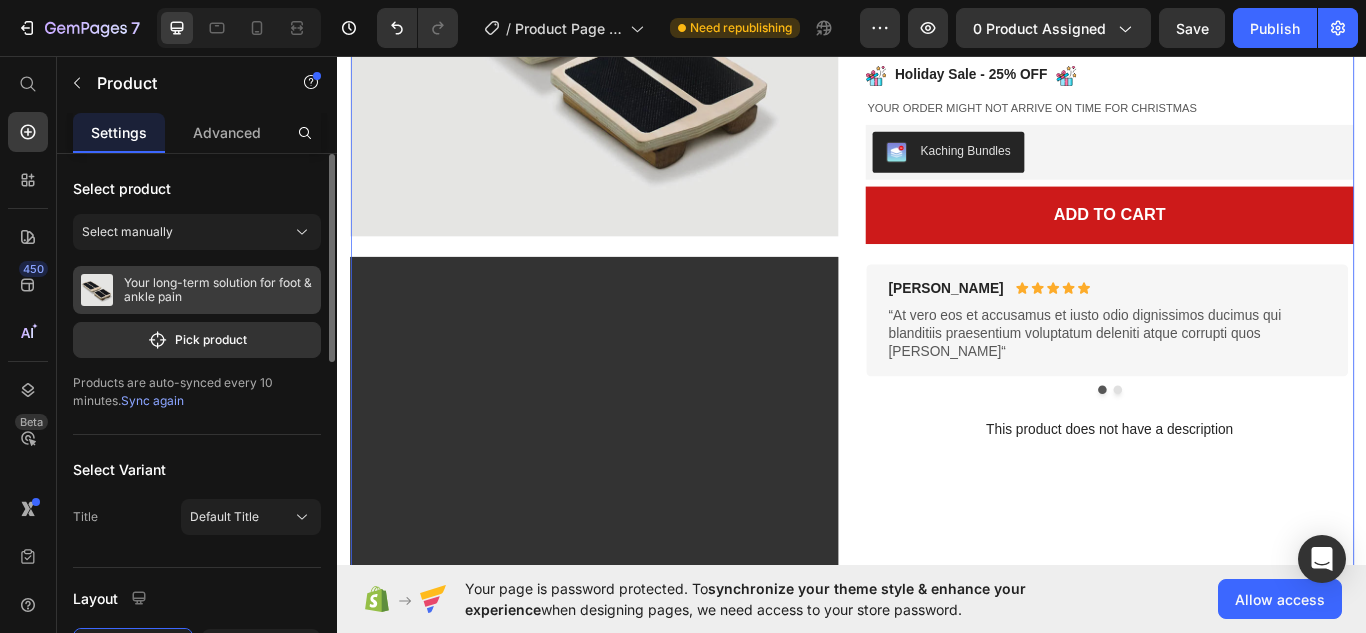 click on "Your long-term solution for foot & ankle pain" at bounding box center (197, 290) 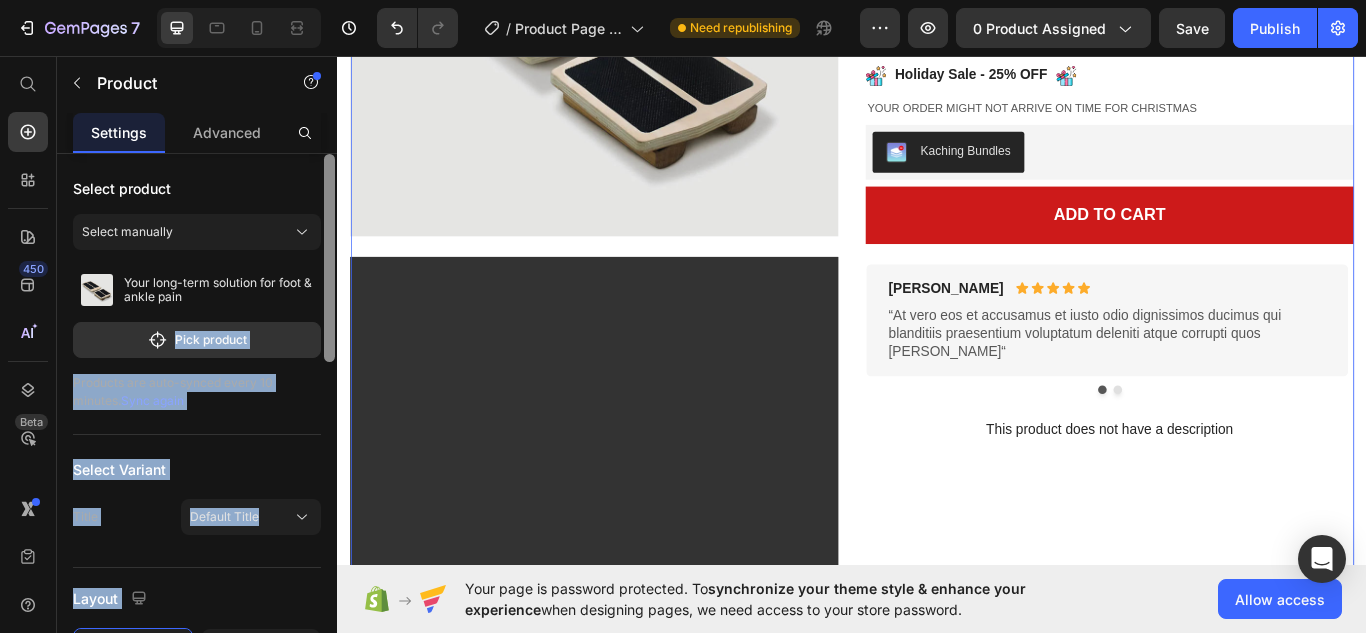 drag, startPoint x: 214, startPoint y: 306, endPoint x: 330, endPoint y: 307, distance: 116.00431 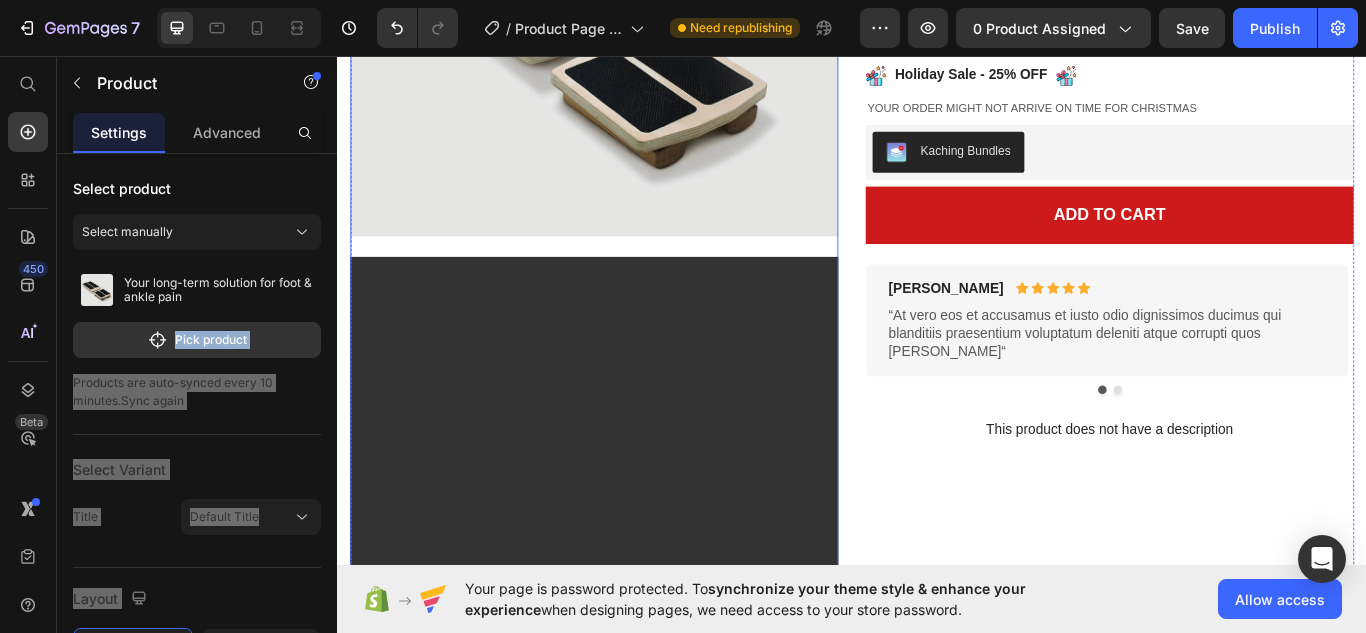 click on "Image Video Image Image Row
Drop element here
Drop element here Row
Drop element here
Drop element here Row
Drop element here
Drop element here Row" at bounding box center (636, 610) 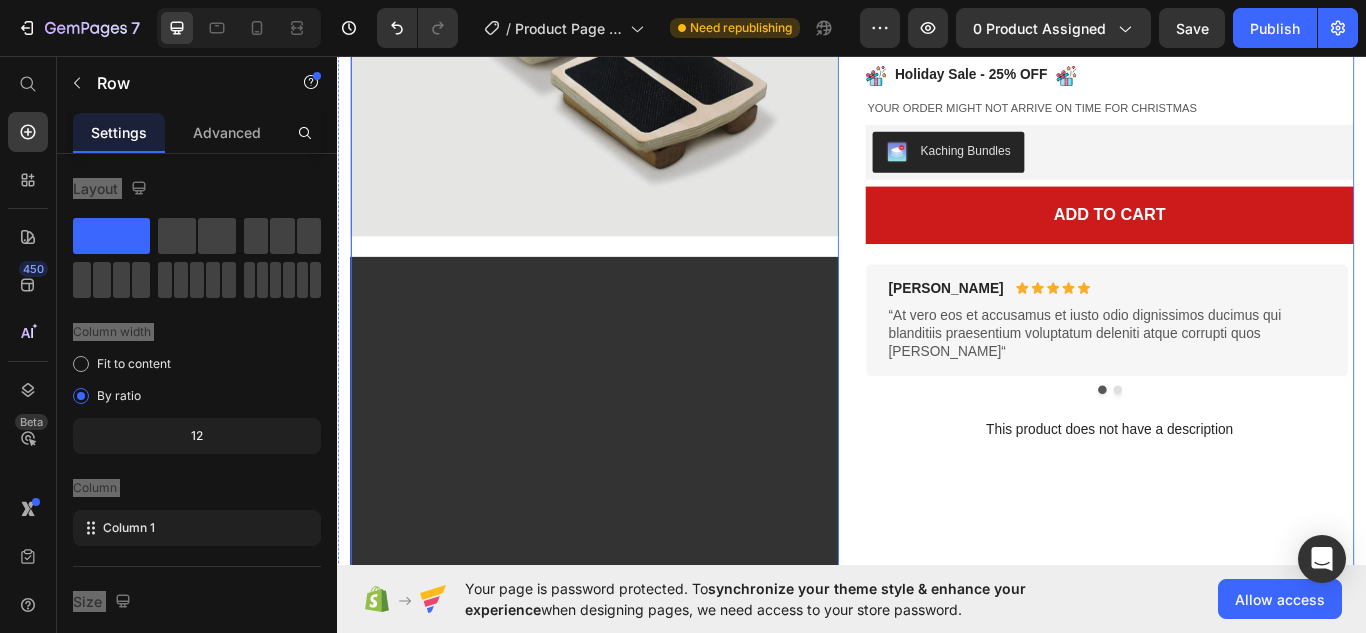 scroll, scrollTop: 0, scrollLeft: 0, axis: both 